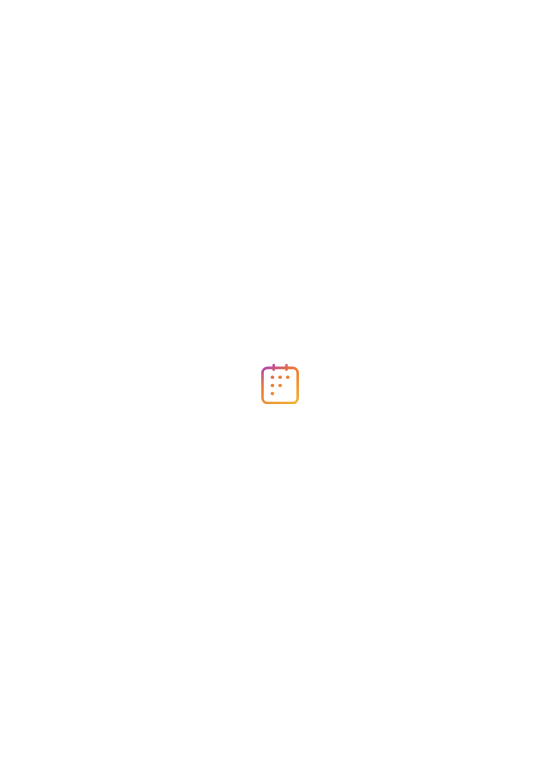 scroll, scrollTop: 0, scrollLeft: 0, axis: both 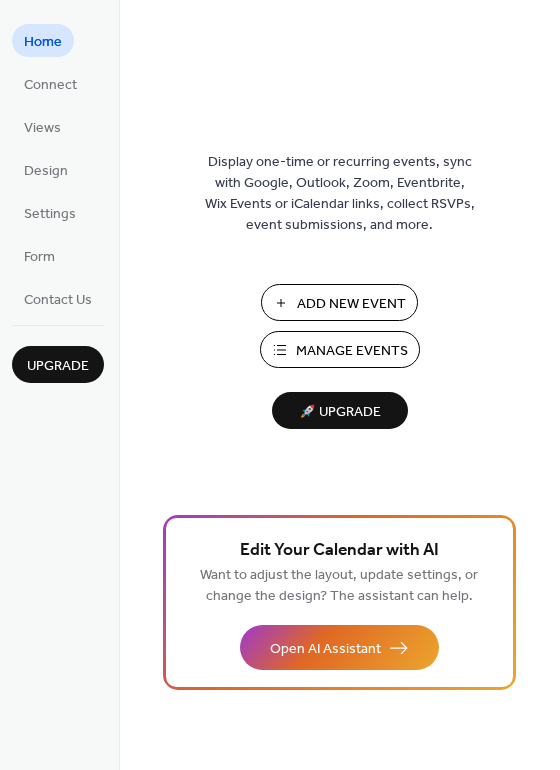 click on "Manage Events" at bounding box center [352, 351] 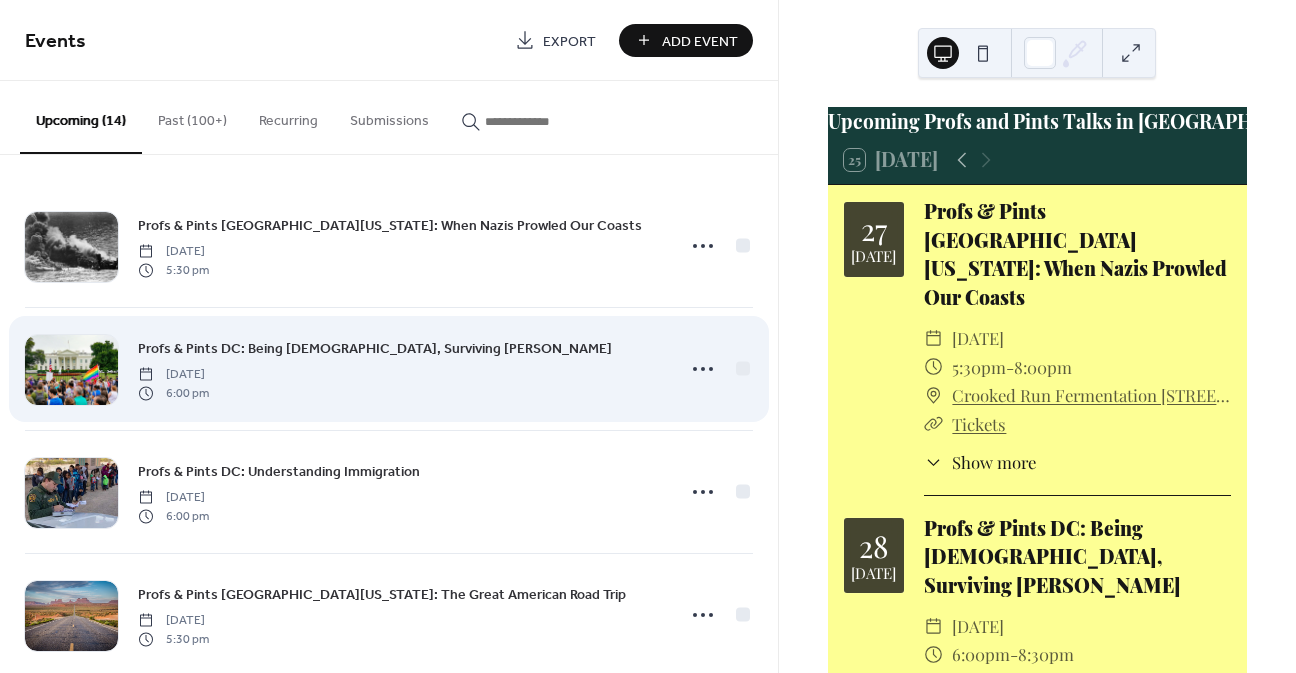scroll, scrollTop: 0, scrollLeft: 0, axis: both 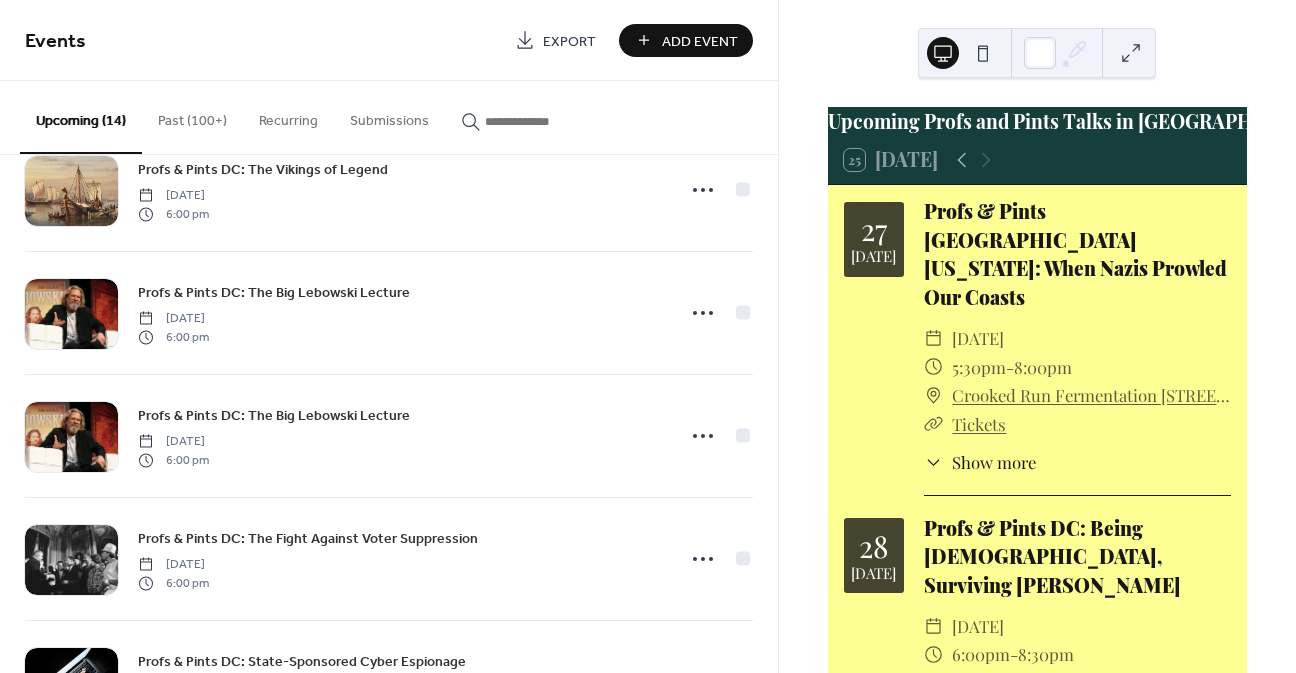 click on "Add Event" at bounding box center [700, 41] 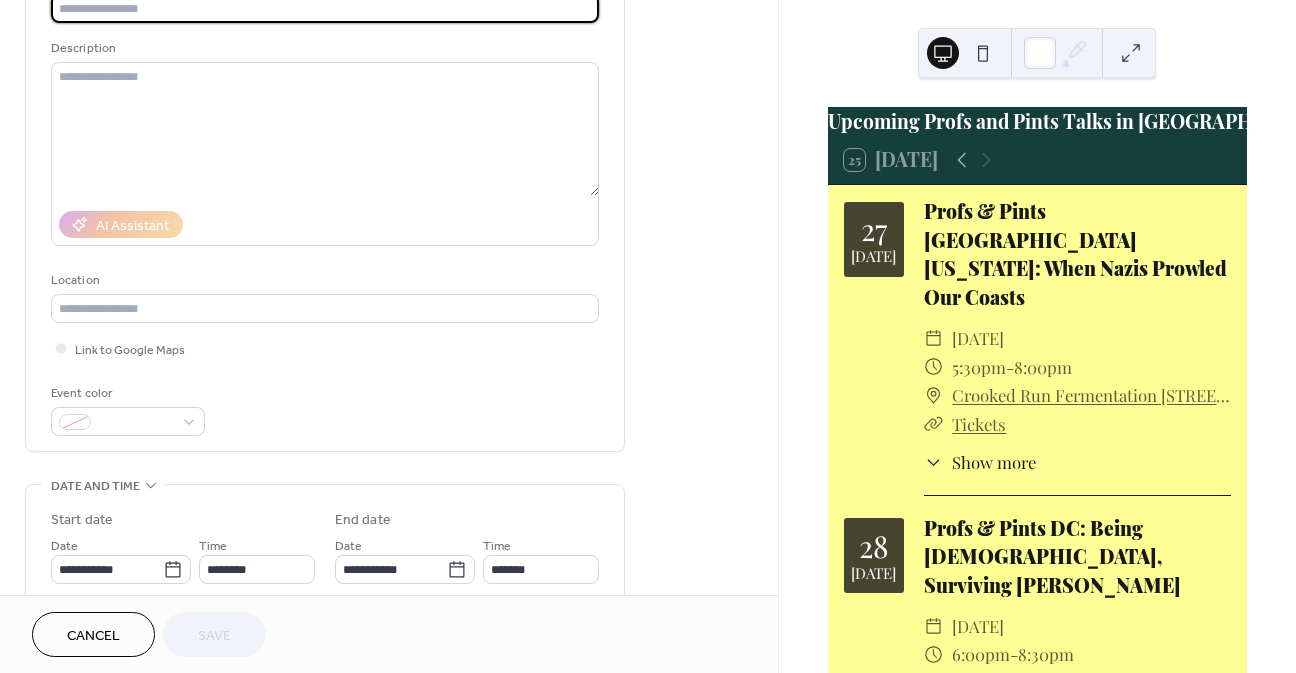 scroll, scrollTop: 300, scrollLeft: 0, axis: vertical 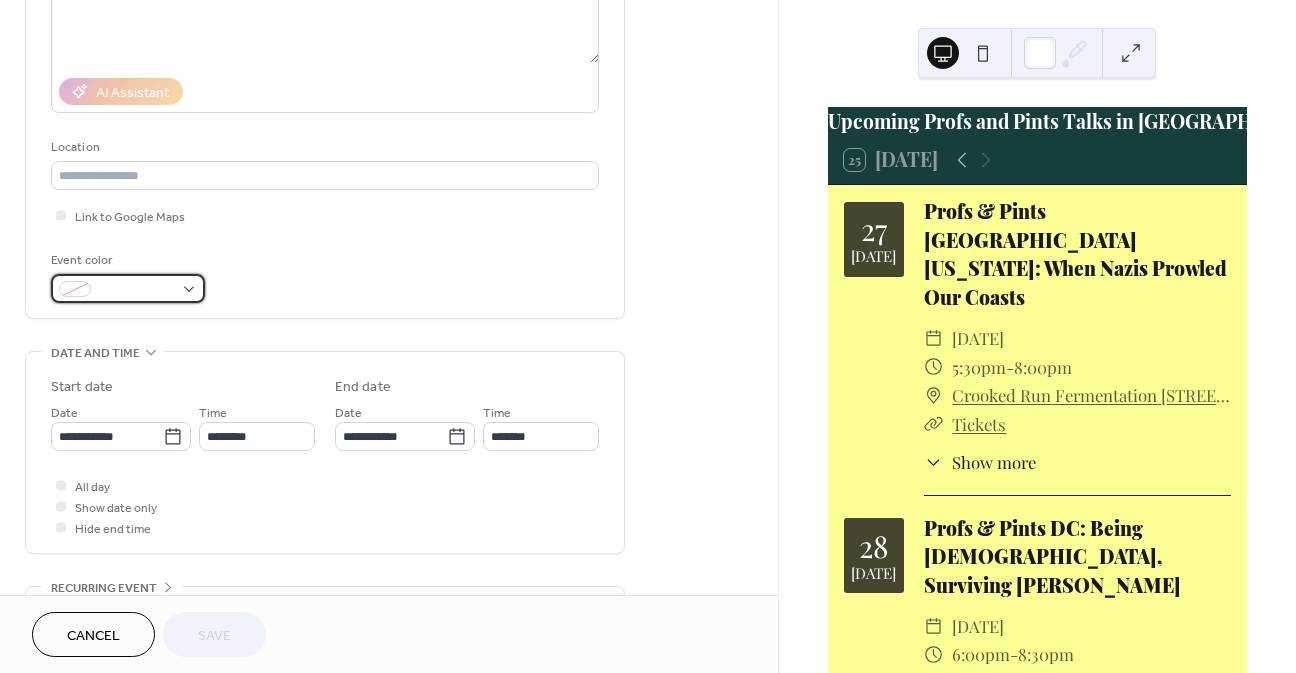 click at bounding box center [128, 288] 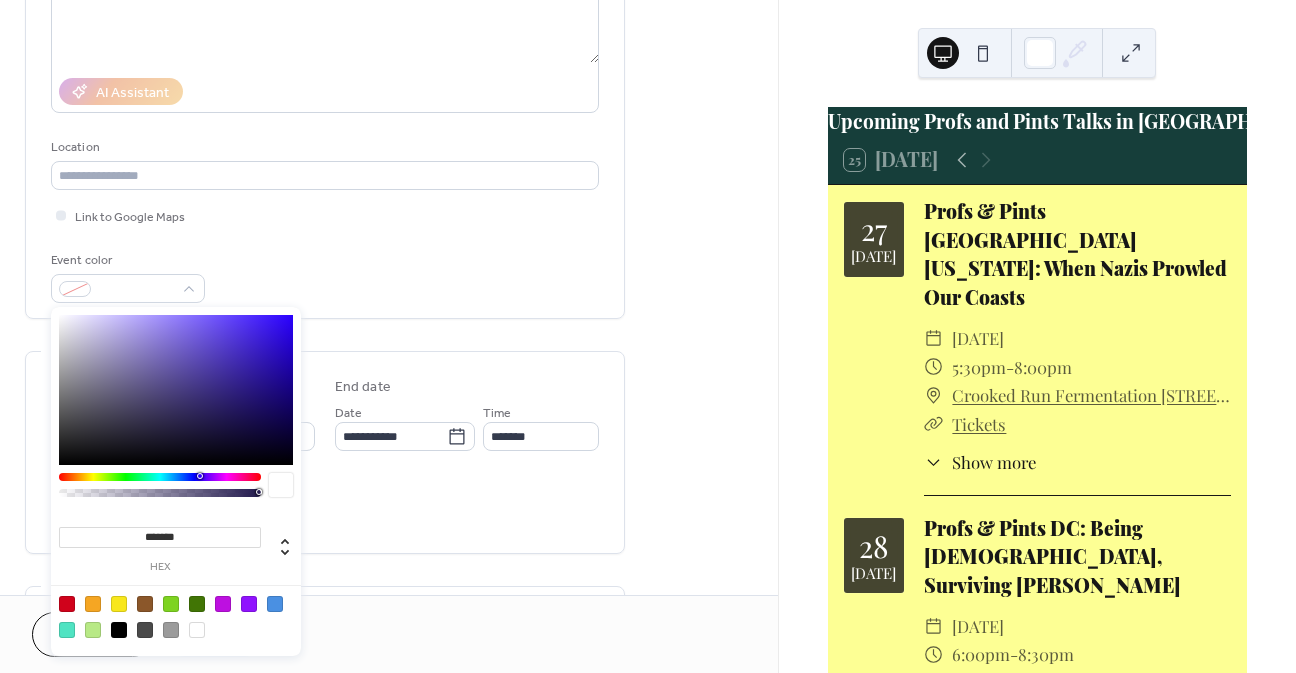 drag, startPoint x: 191, startPoint y: 529, endPoint x: 136, endPoint y: 530, distance: 55.00909 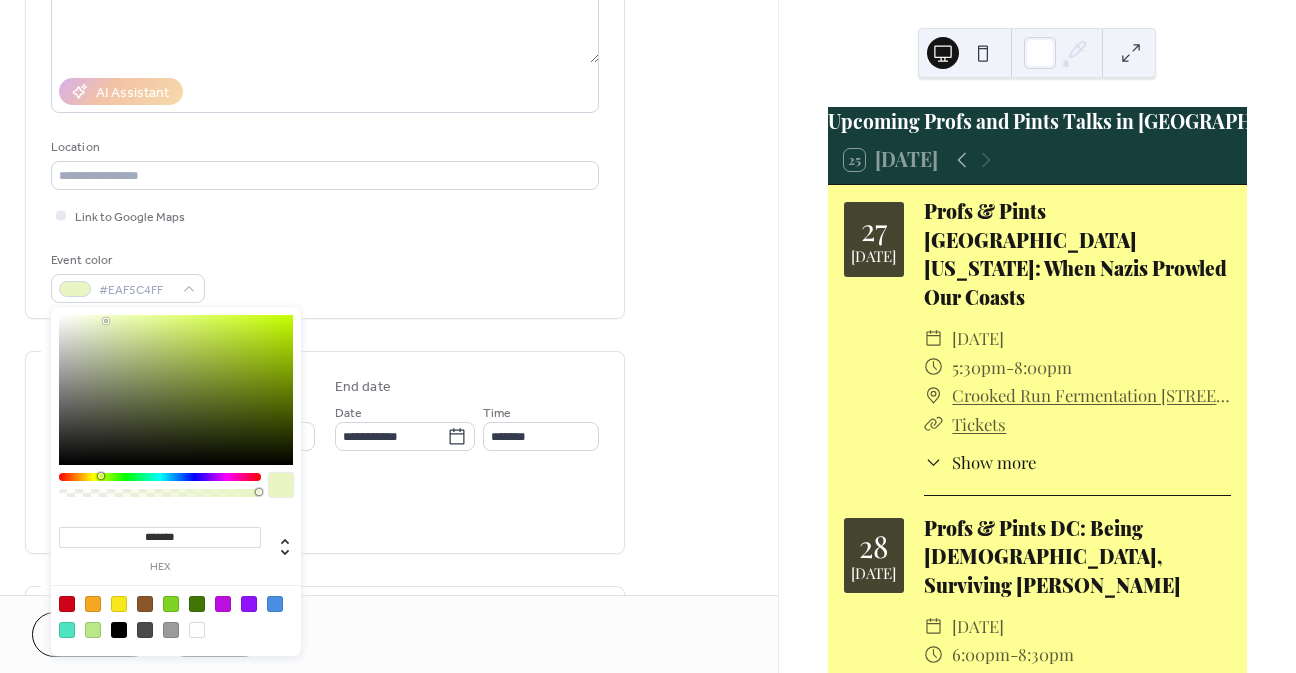 type on "********" 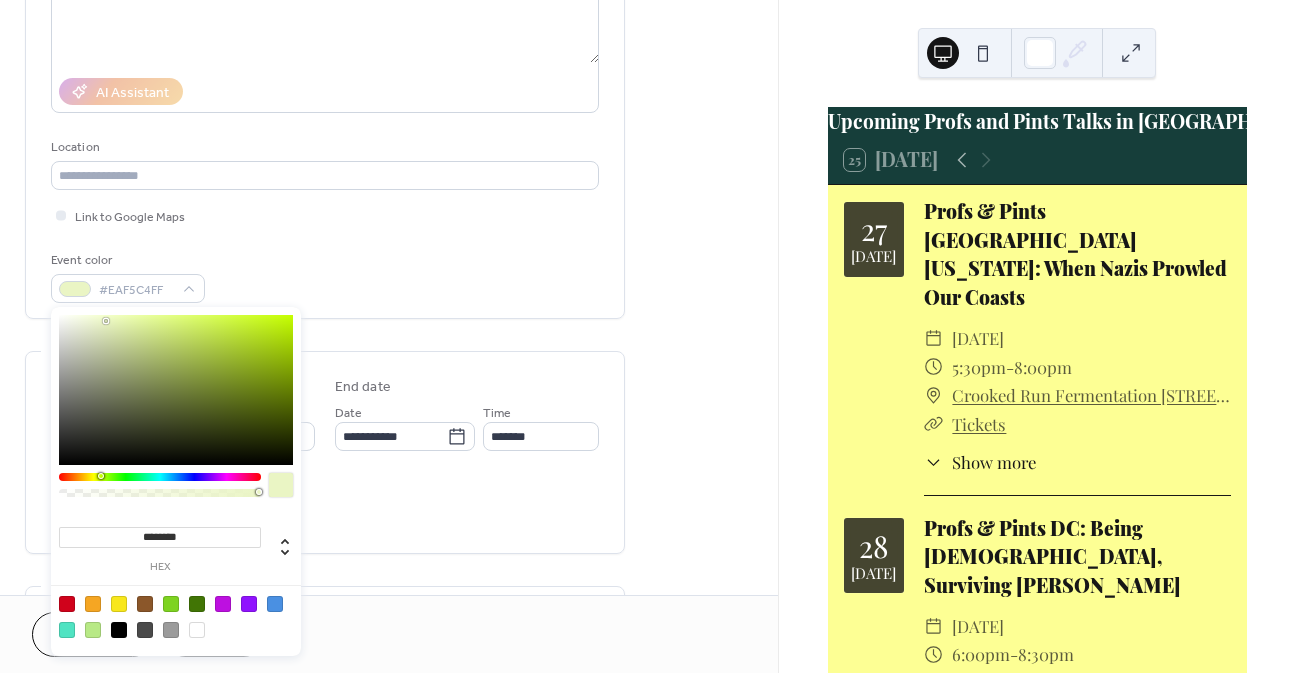 click on "**********" at bounding box center [389, 526] 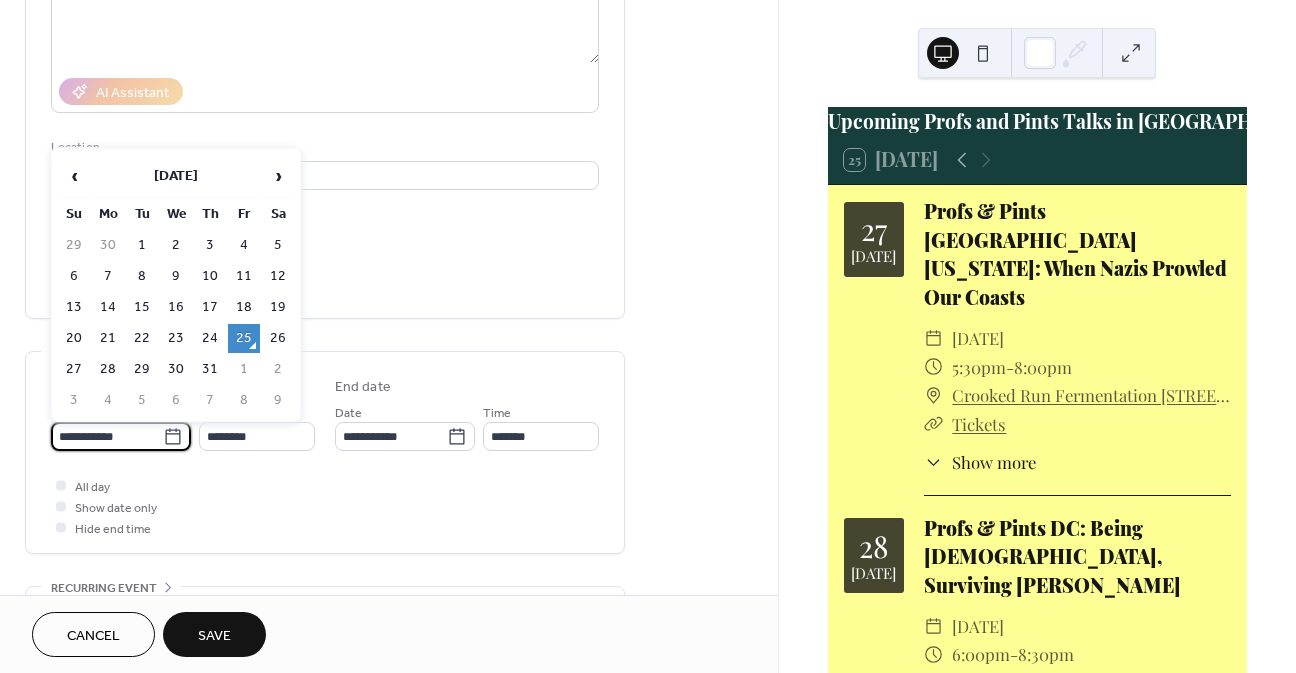 click on "**********" at bounding box center (107, 436) 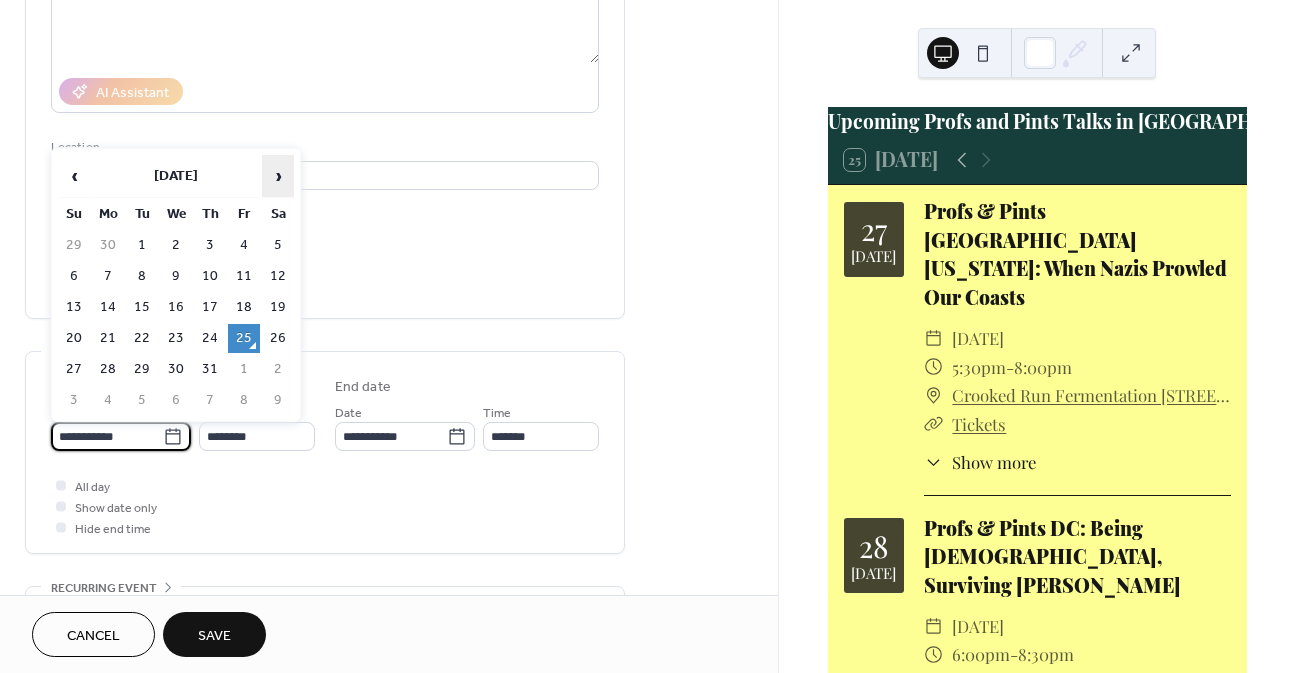 click on "›" at bounding box center [278, 176] 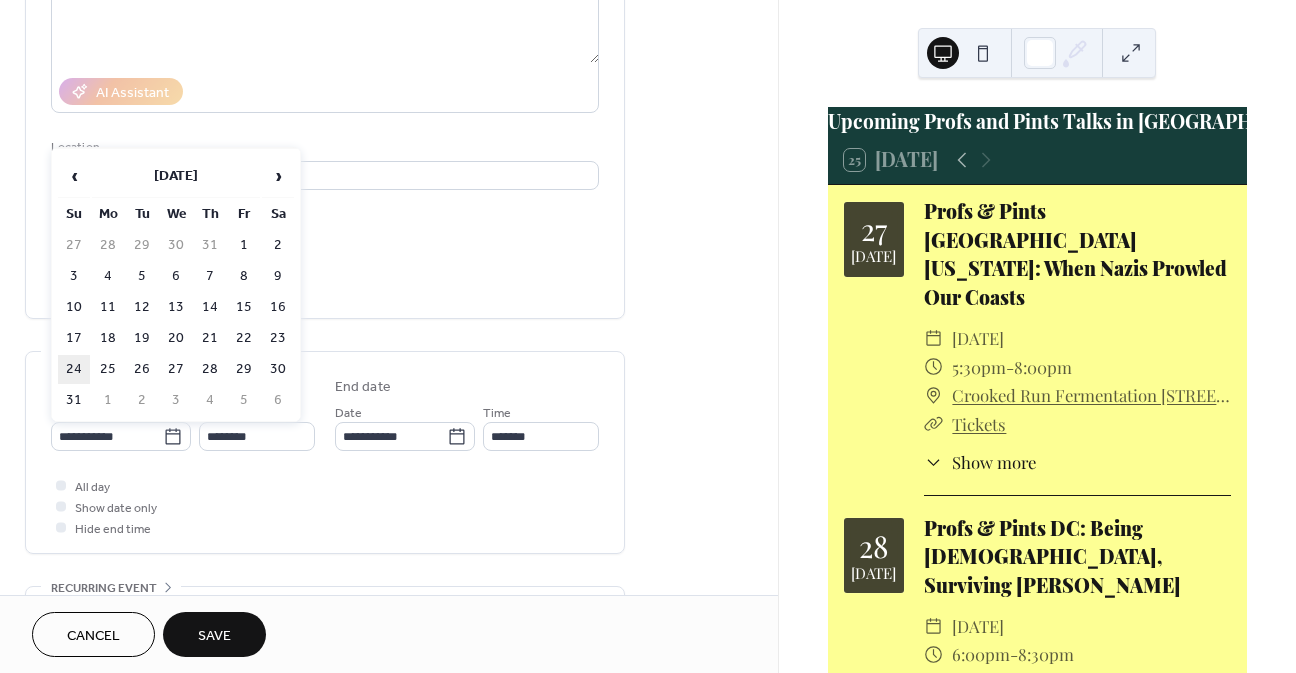 click on "24" at bounding box center (74, 369) 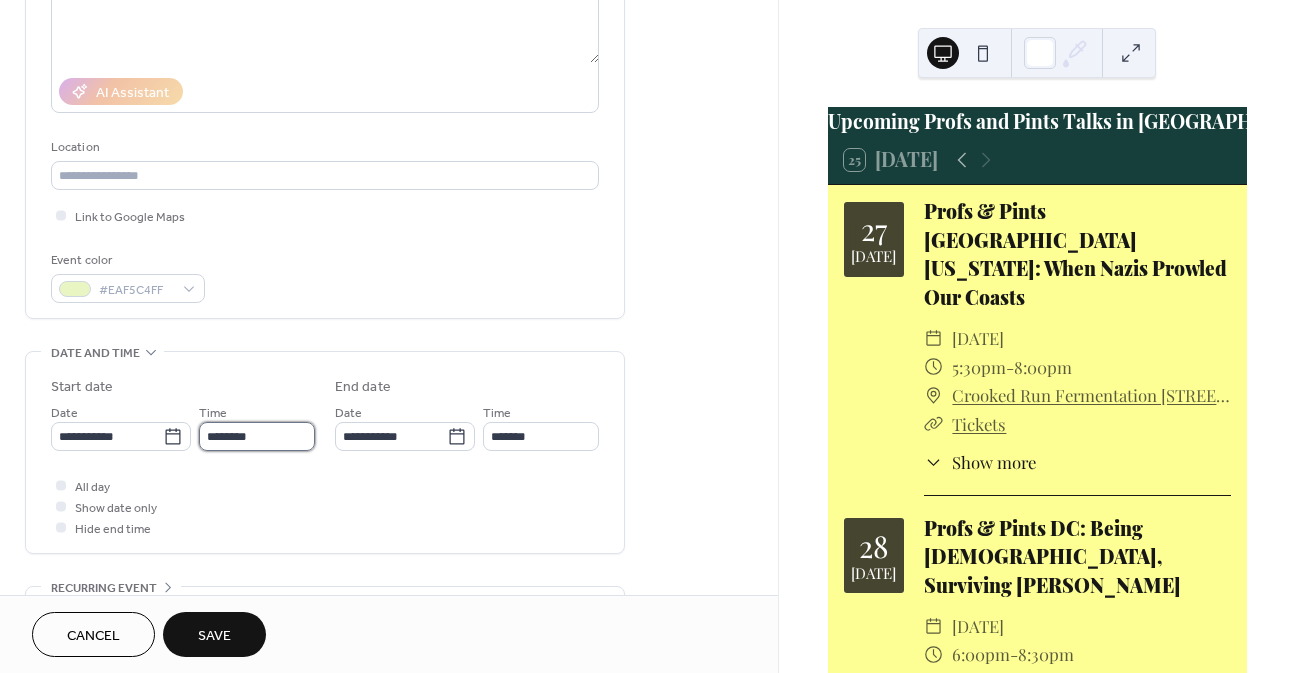 click on "********" at bounding box center (257, 436) 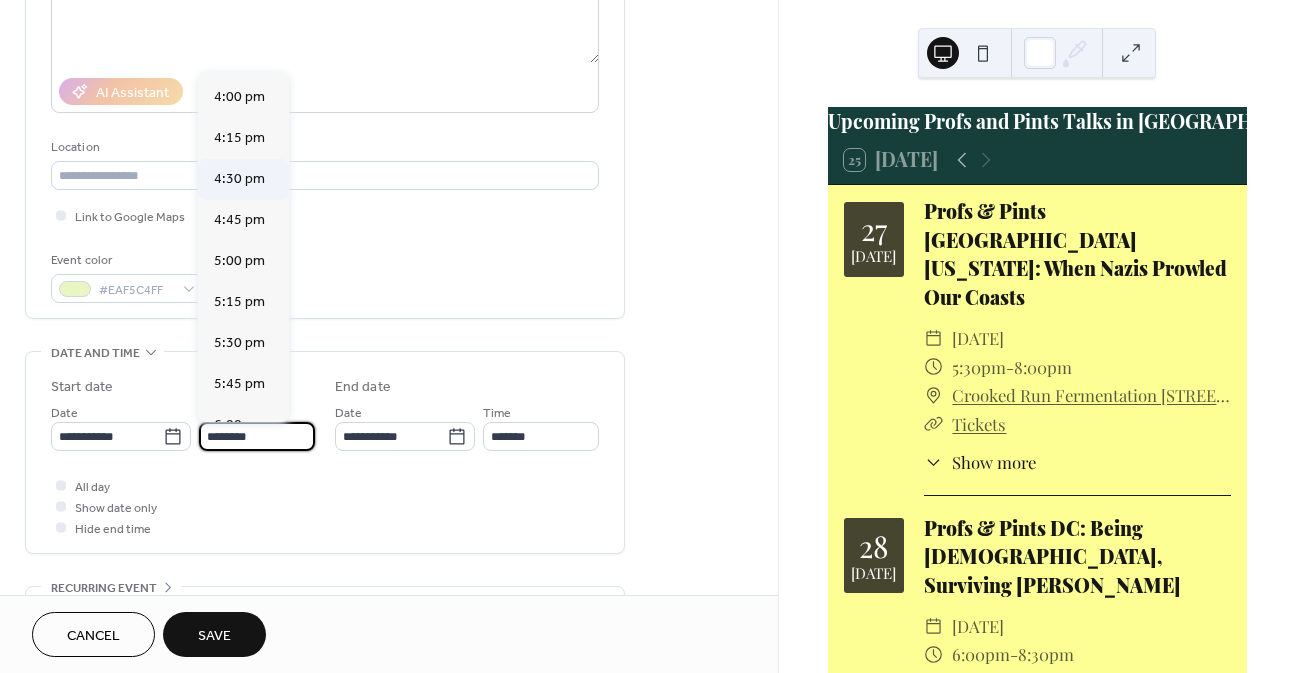 scroll, scrollTop: 2668, scrollLeft: 0, axis: vertical 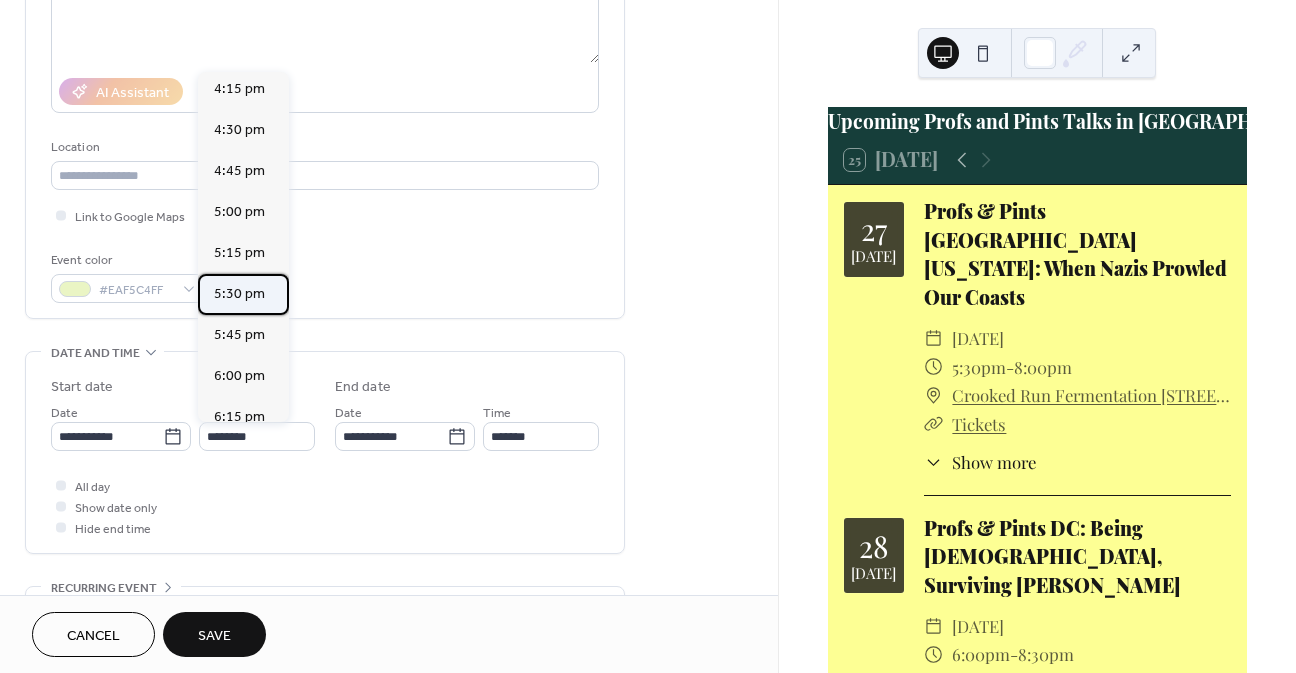 click on "5:30 pm" at bounding box center [239, 294] 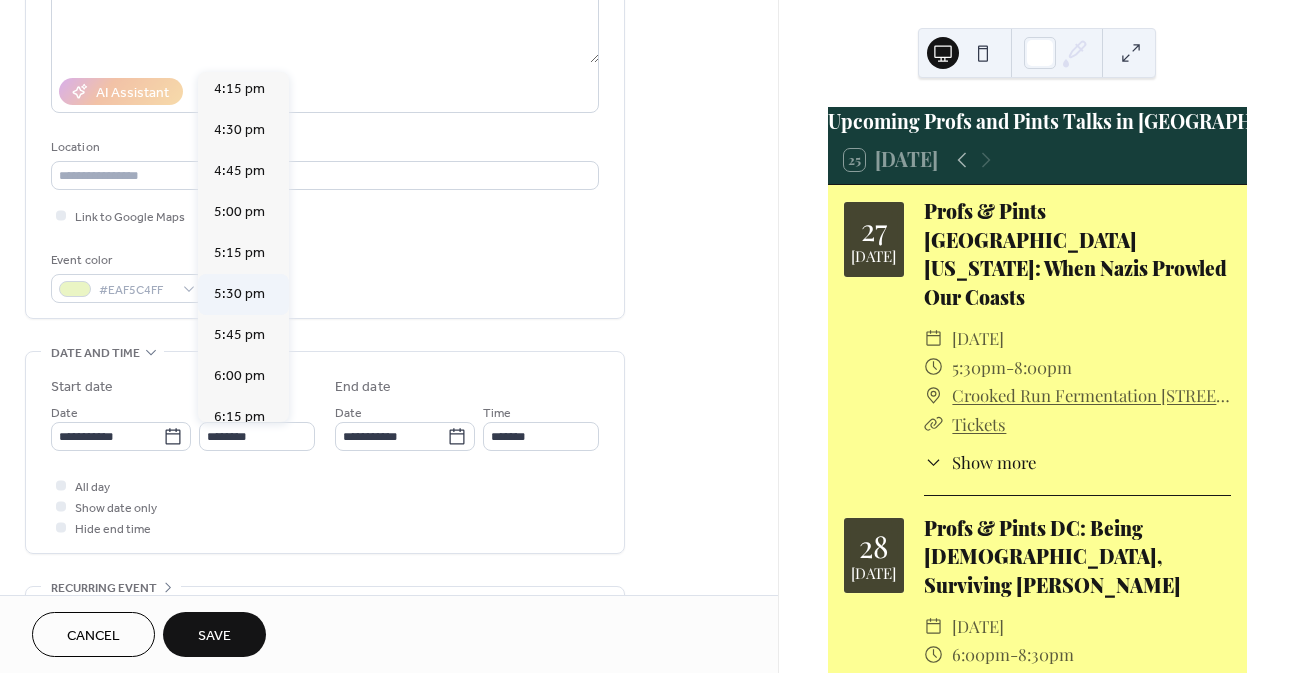 type on "*******" 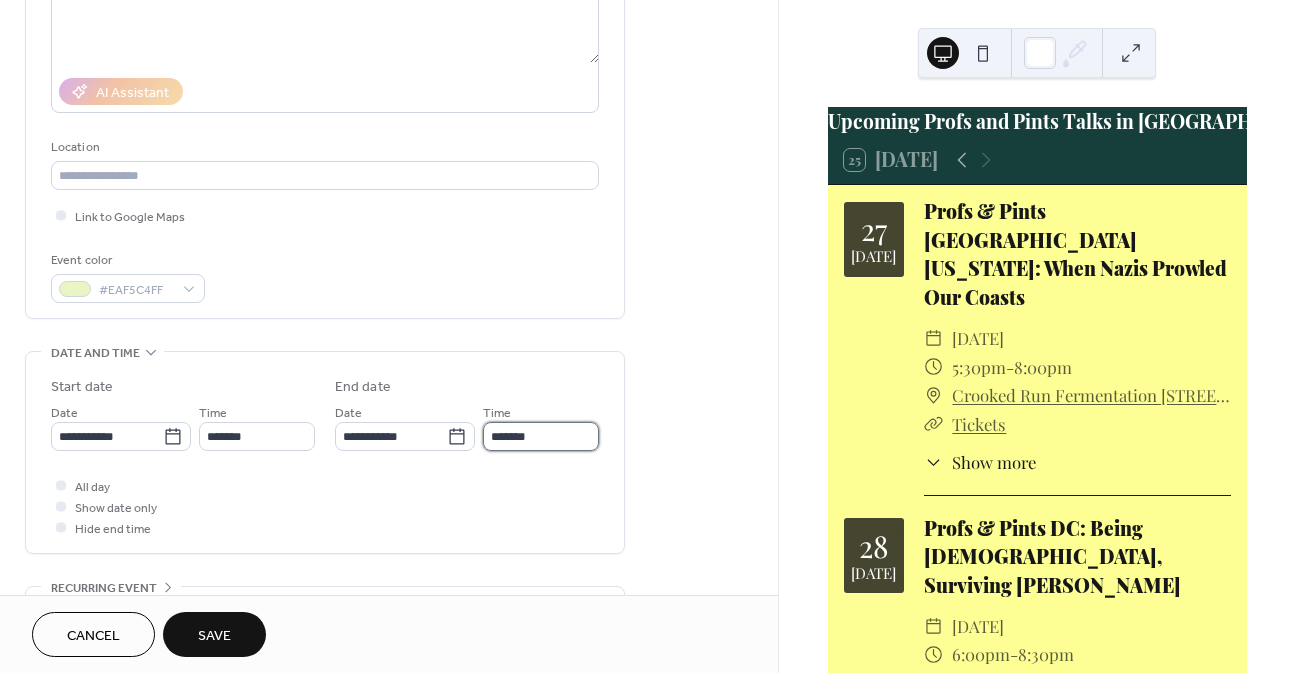 click on "*******" at bounding box center [541, 436] 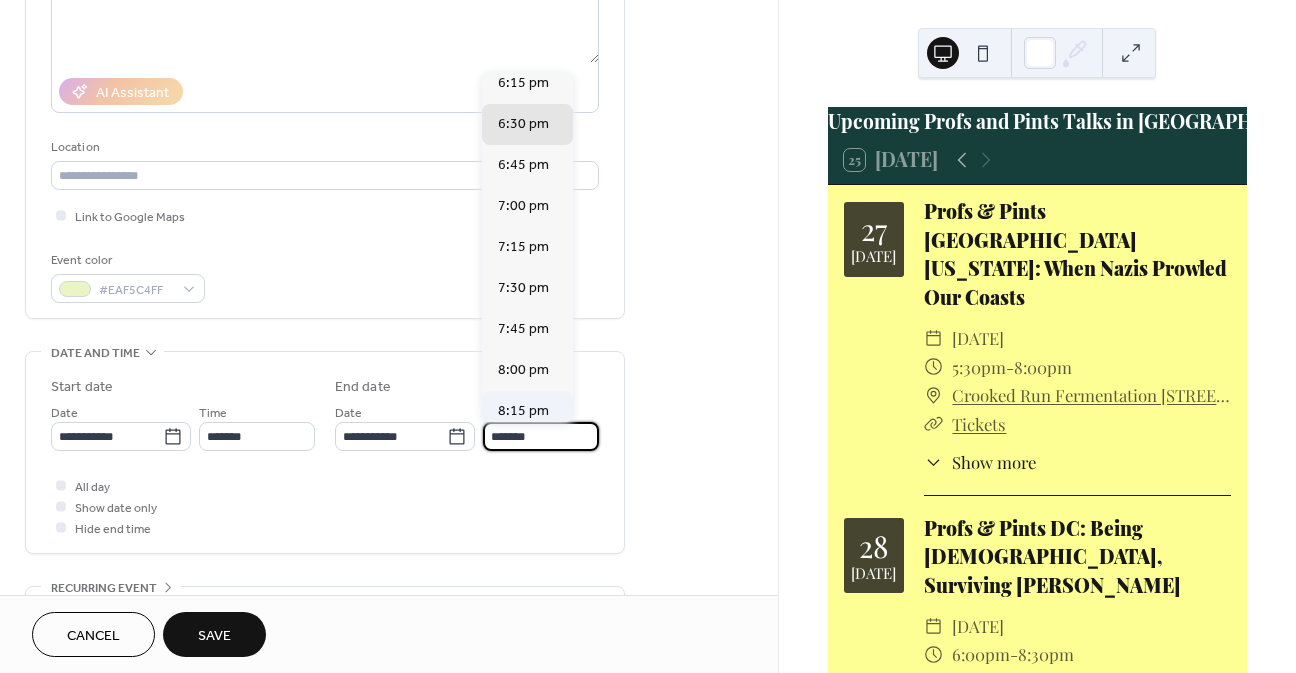scroll, scrollTop: 100, scrollLeft: 0, axis: vertical 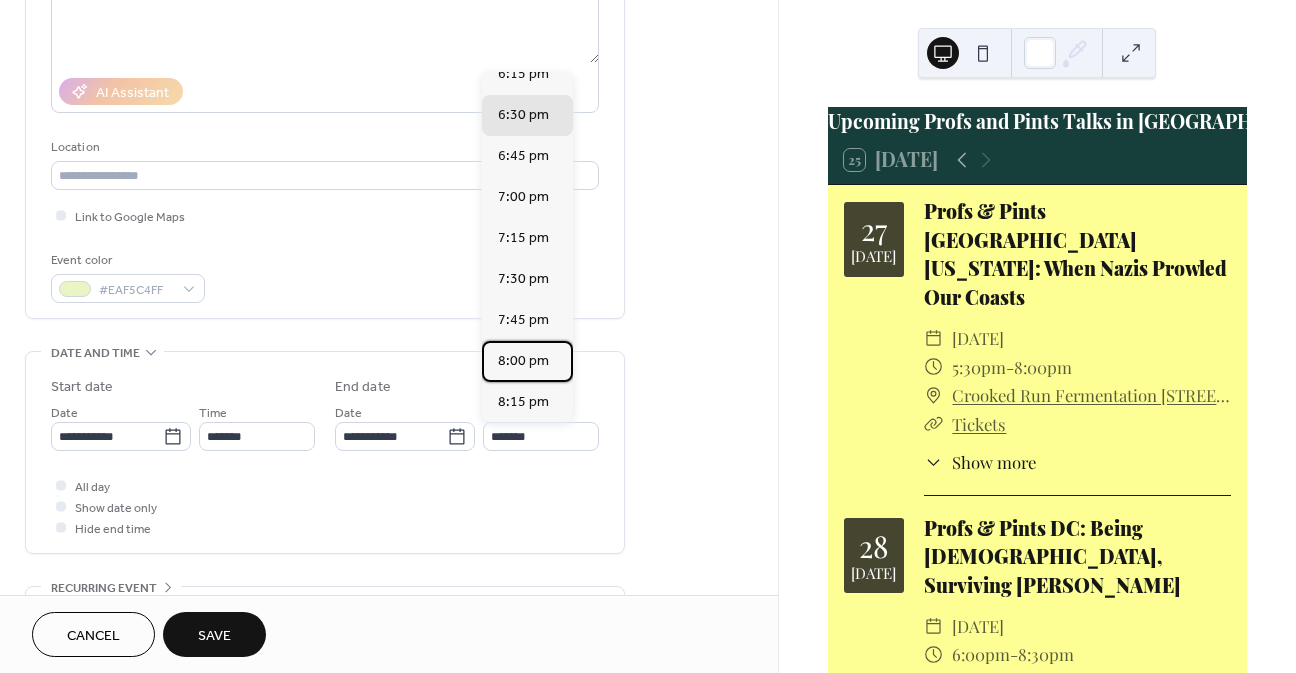 drag, startPoint x: 517, startPoint y: 358, endPoint x: 527, endPoint y: 359, distance: 10.049875 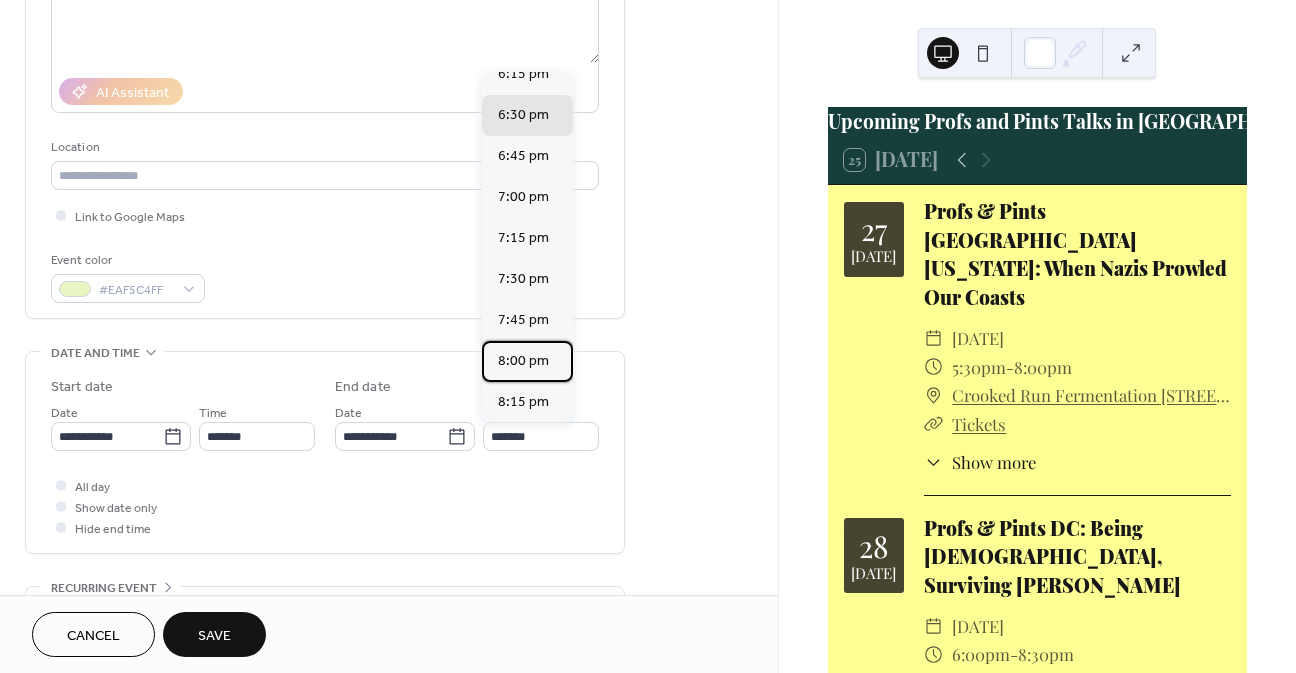 click on "8:00 pm" at bounding box center (523, 361) 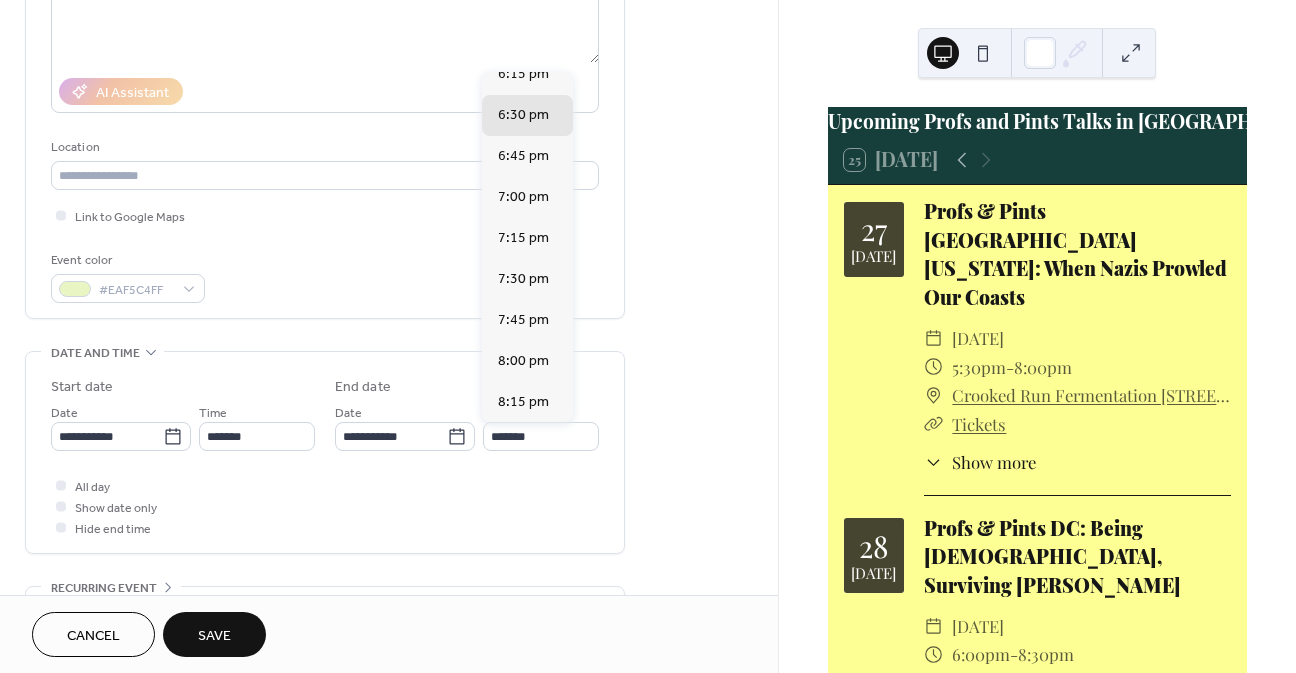 type on "*******" 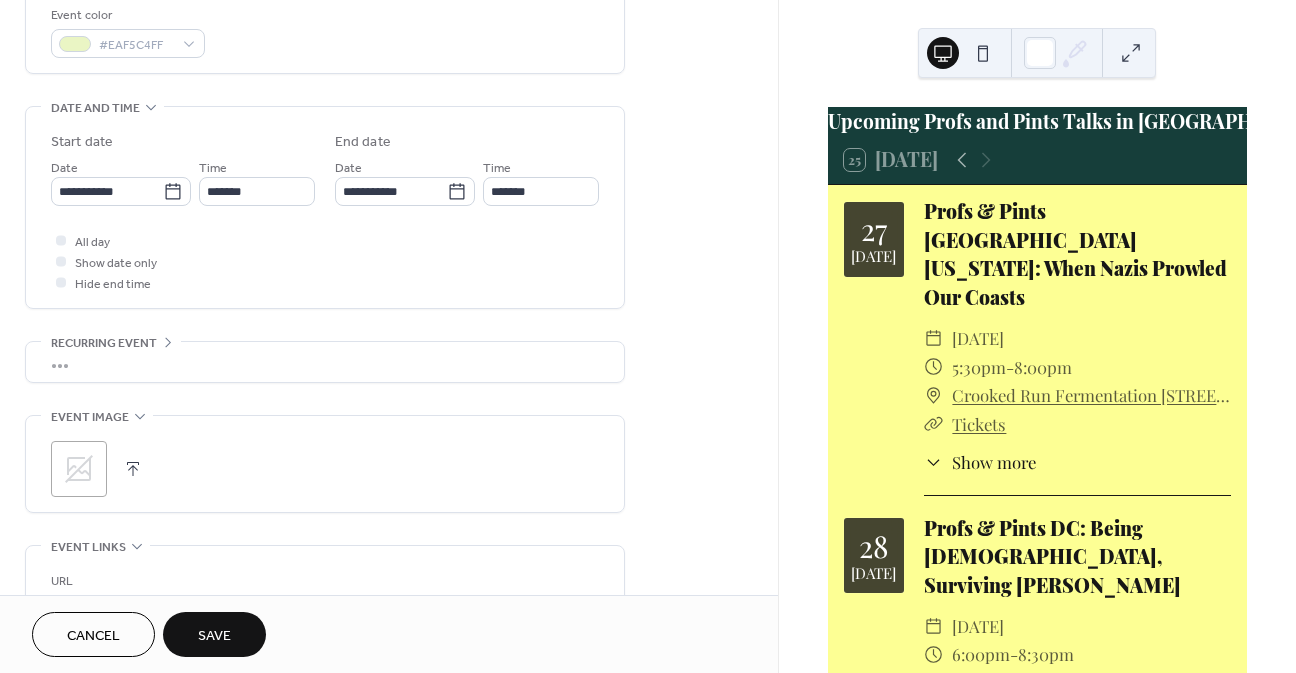 scroll, scrollTop: 600, scrollLeft: 0, axis: vertical 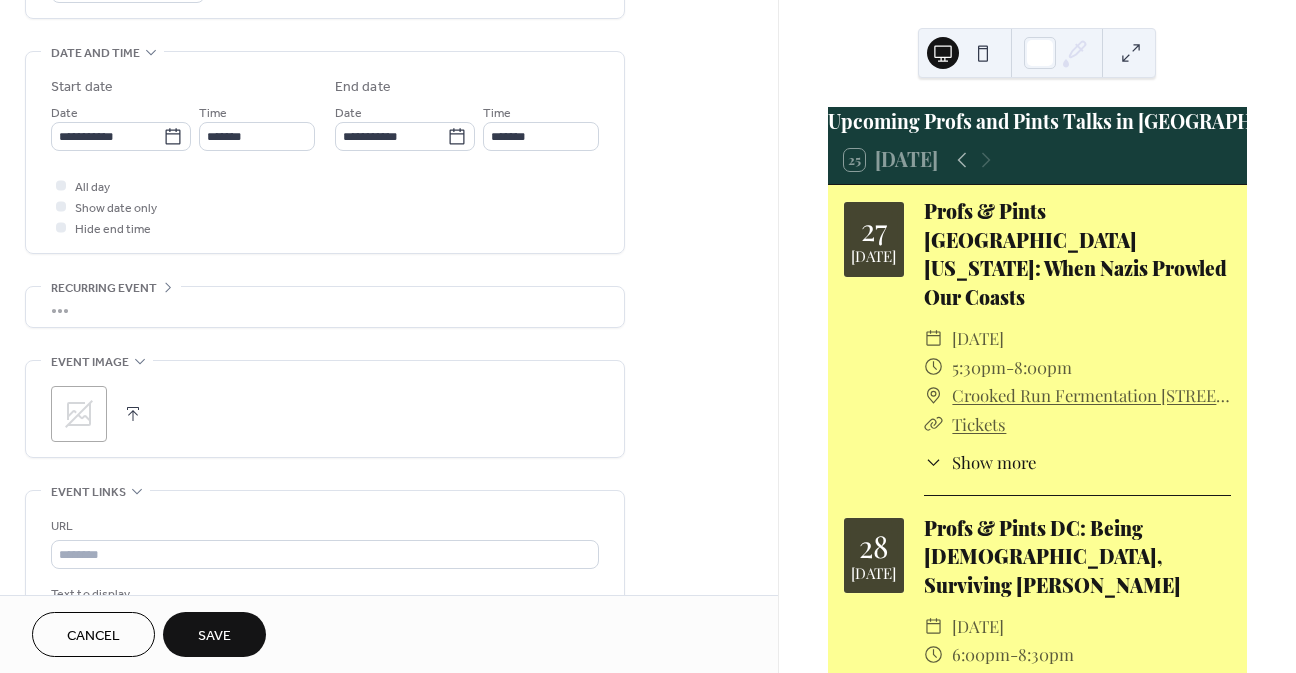 click 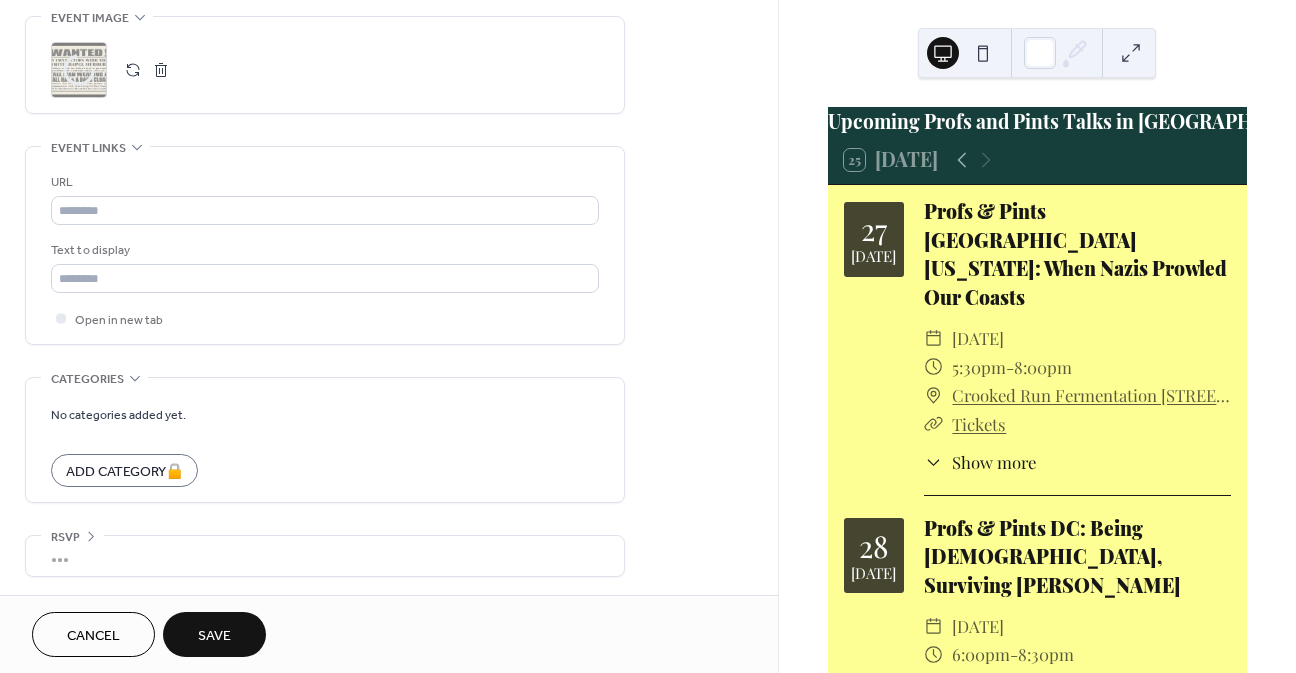 scroll, scrollTop: 946, scrollLeft: 0, axis: vertical 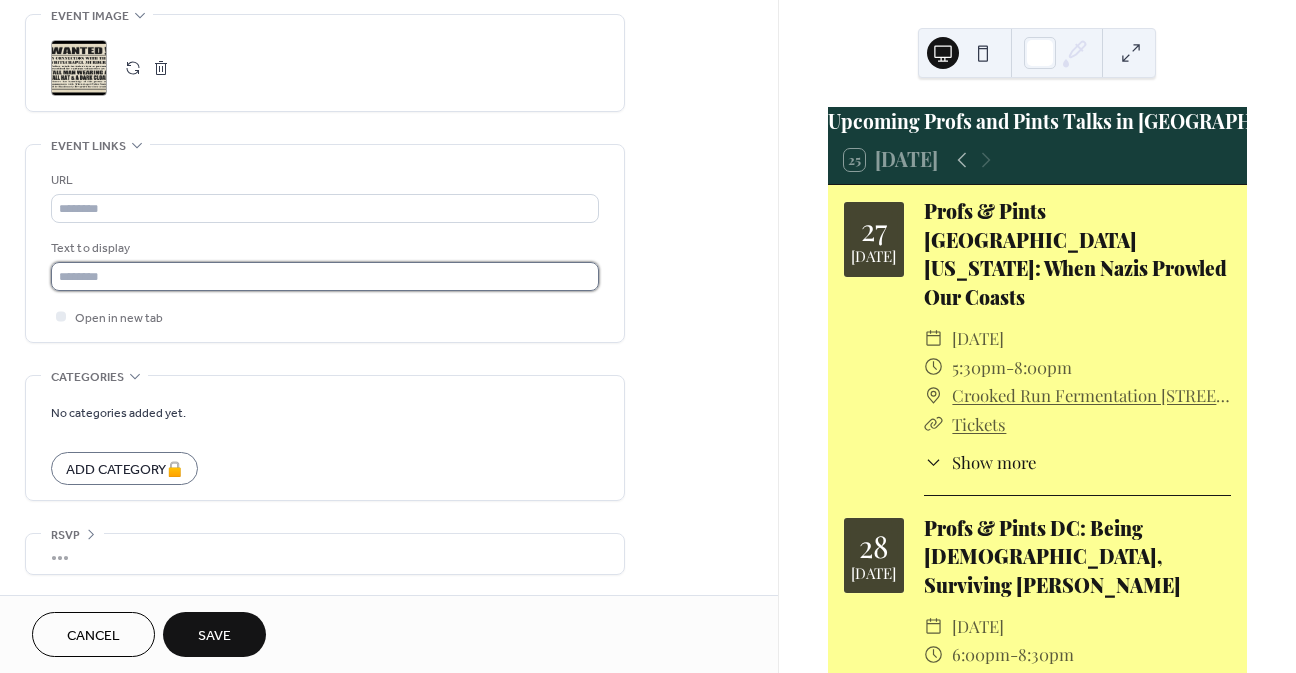 click at bounding box center [325, 276] 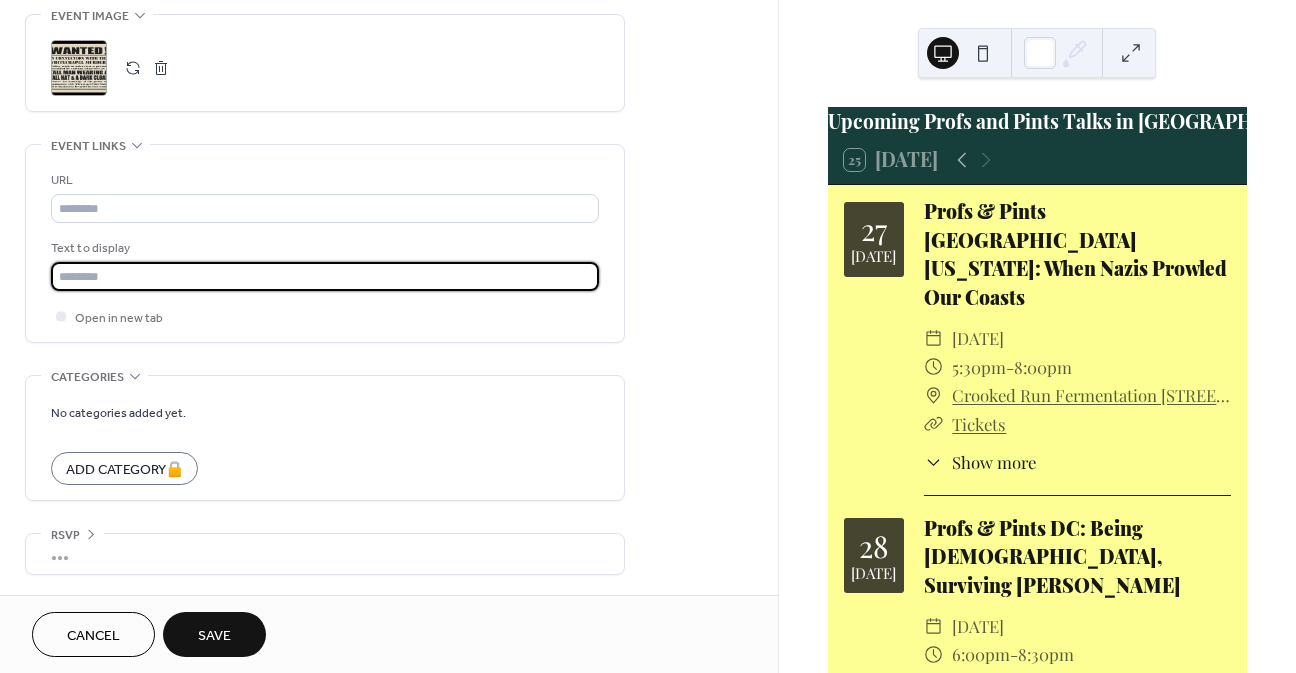 type on "*******" 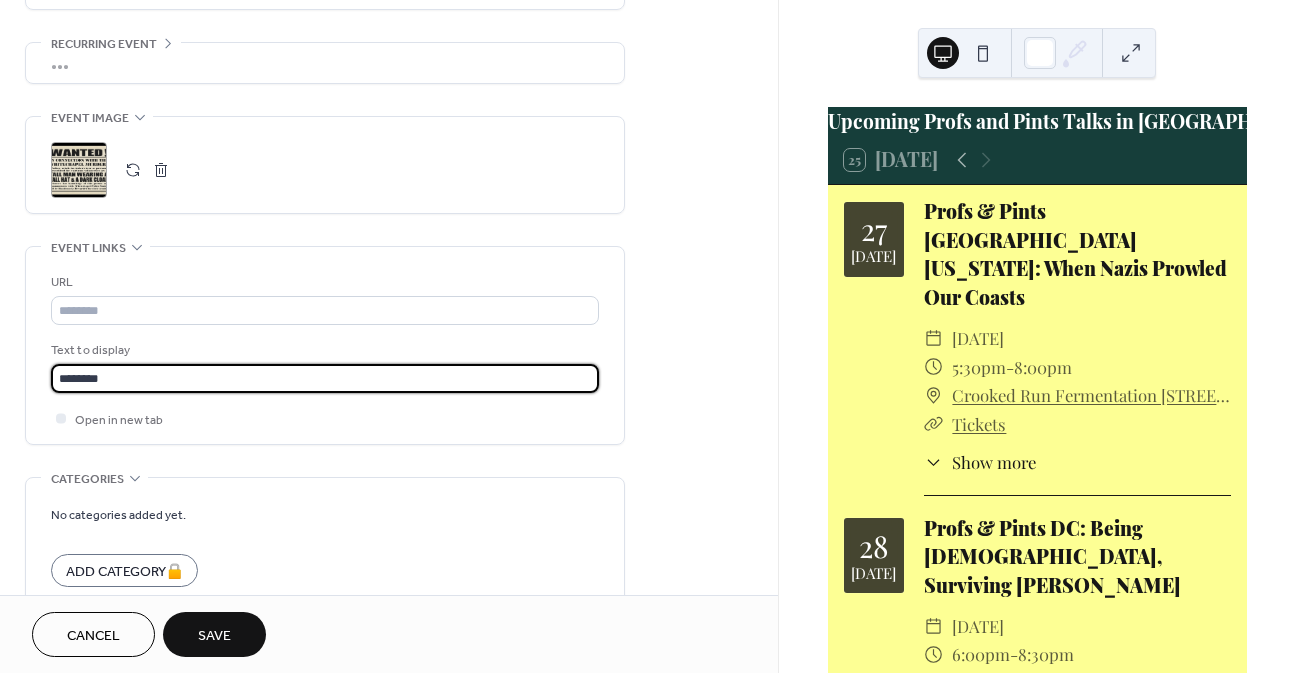scroll, scrollTop: 846, scrollLeft: 0, axis: vertical 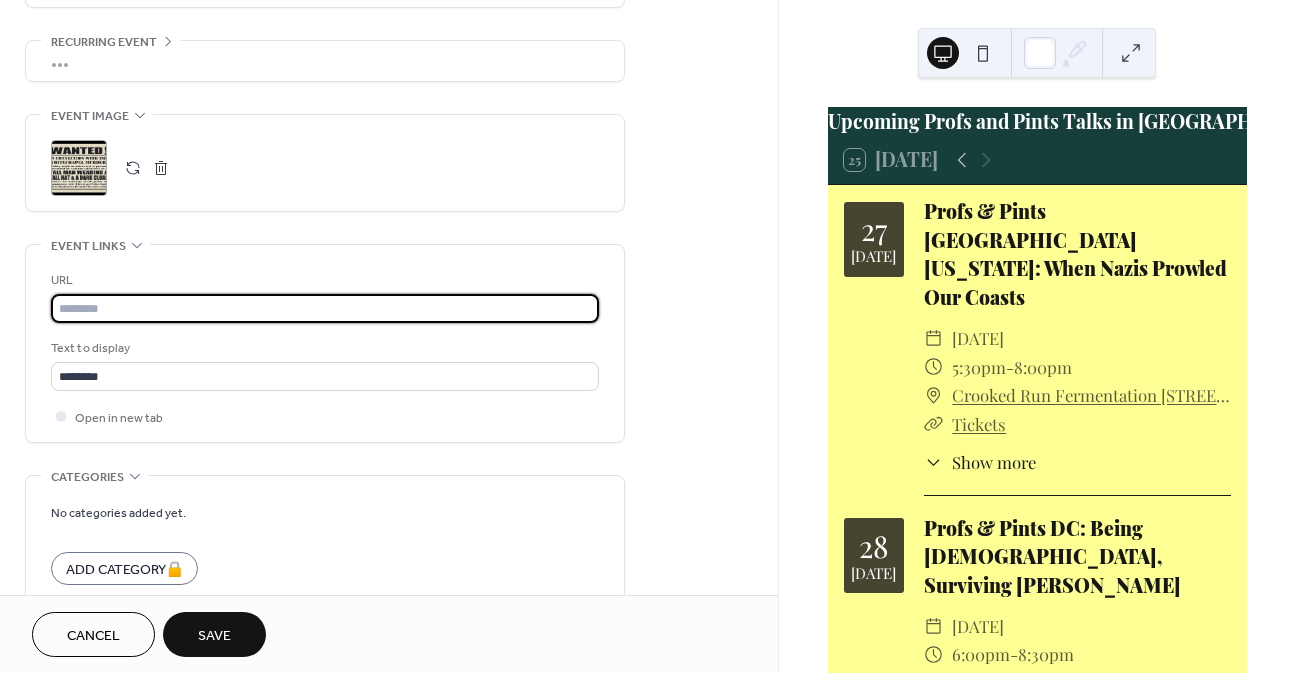 paste on "**********" 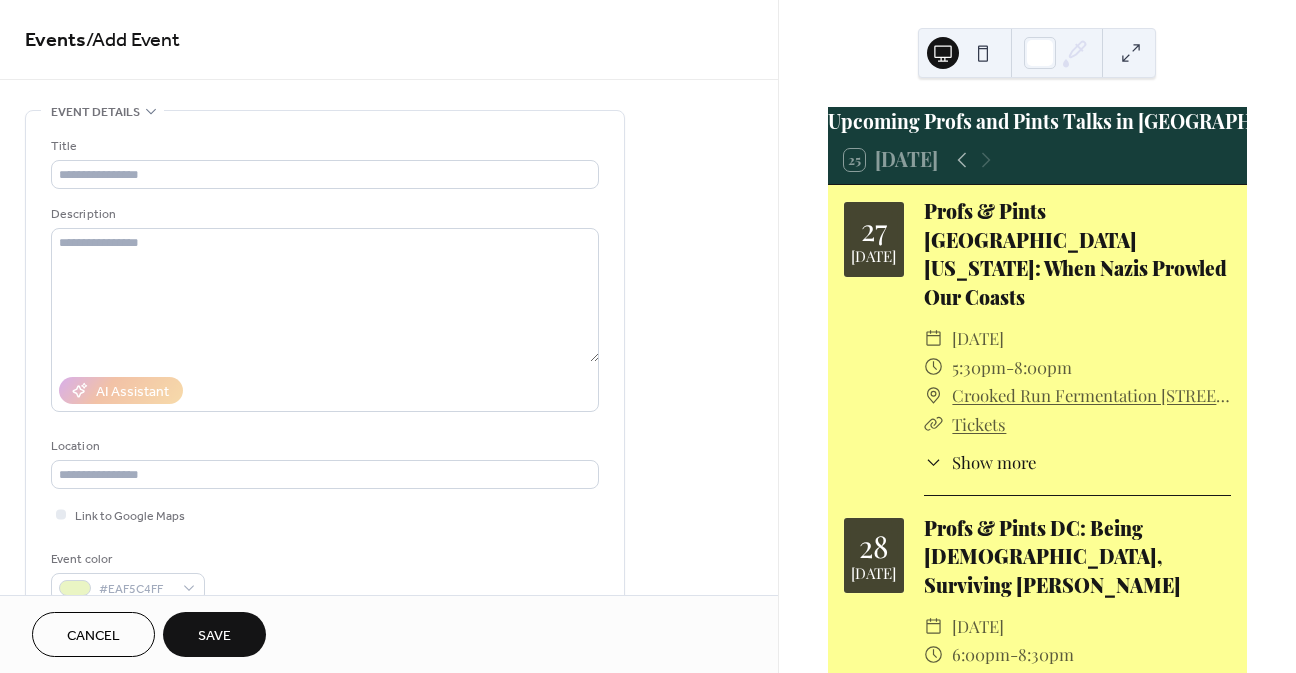 scroll, scrollTop: 0, scrollLeft: 0, axis: both 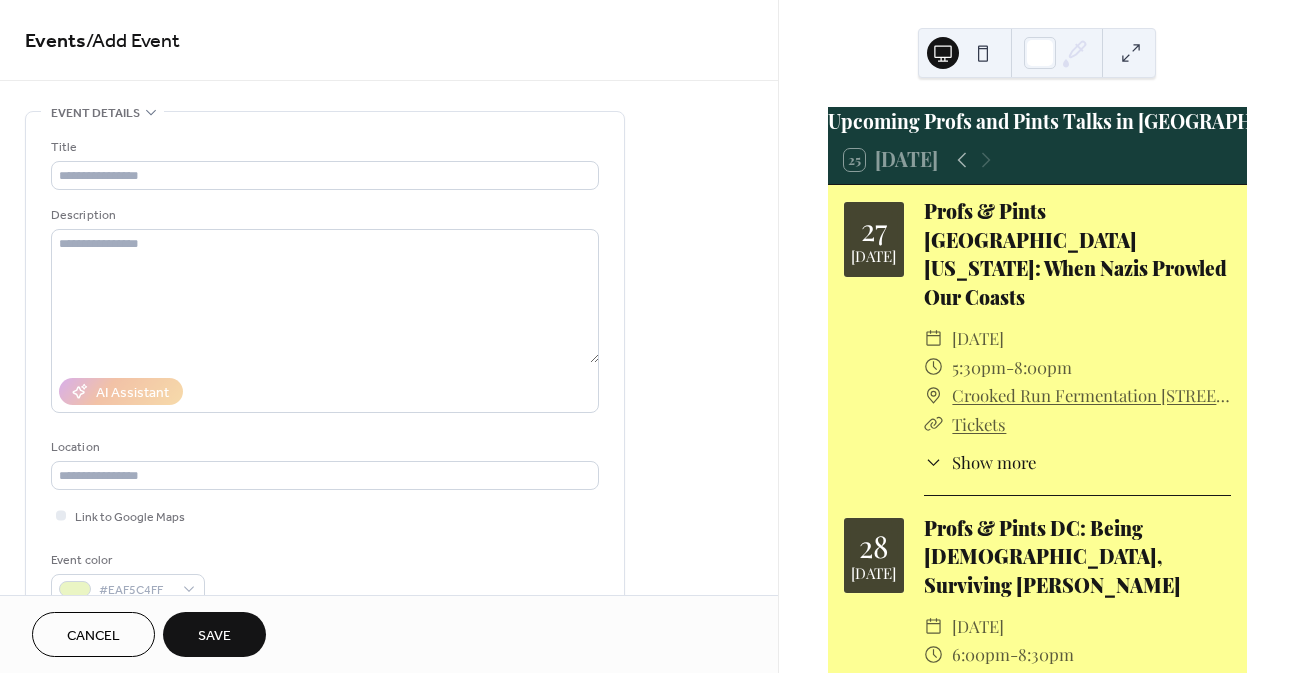 type on "**********" 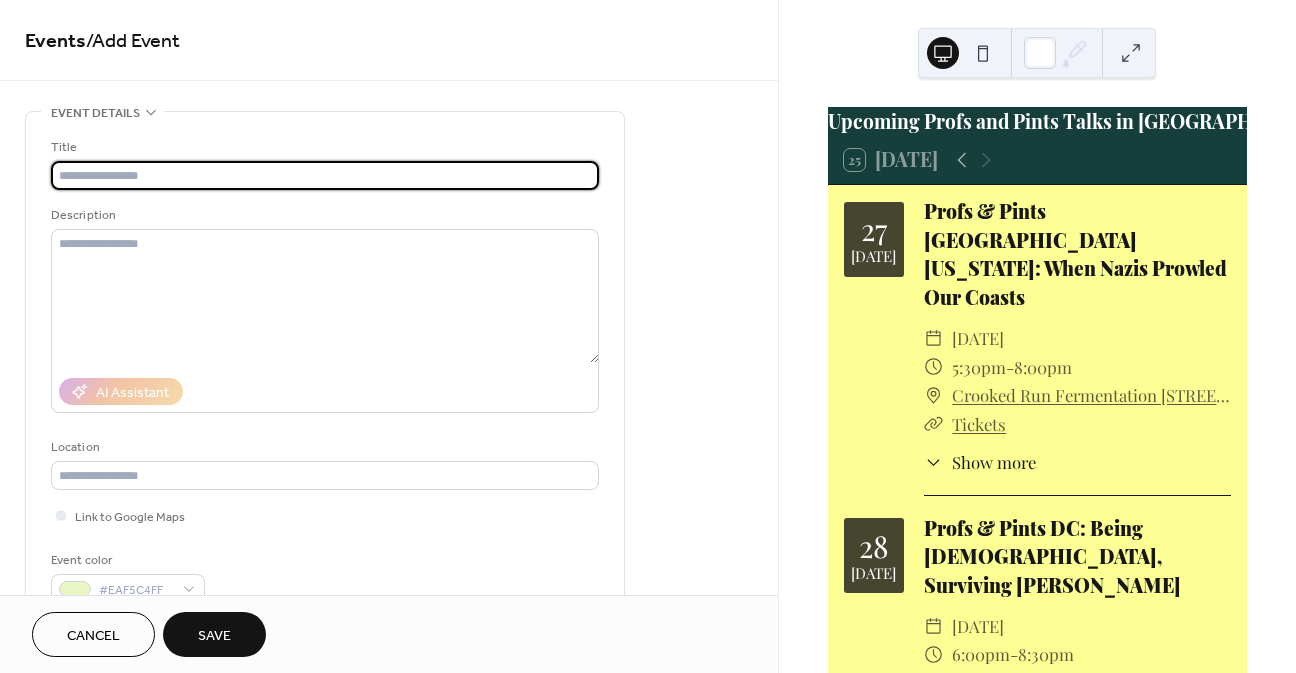 paste on "**********" 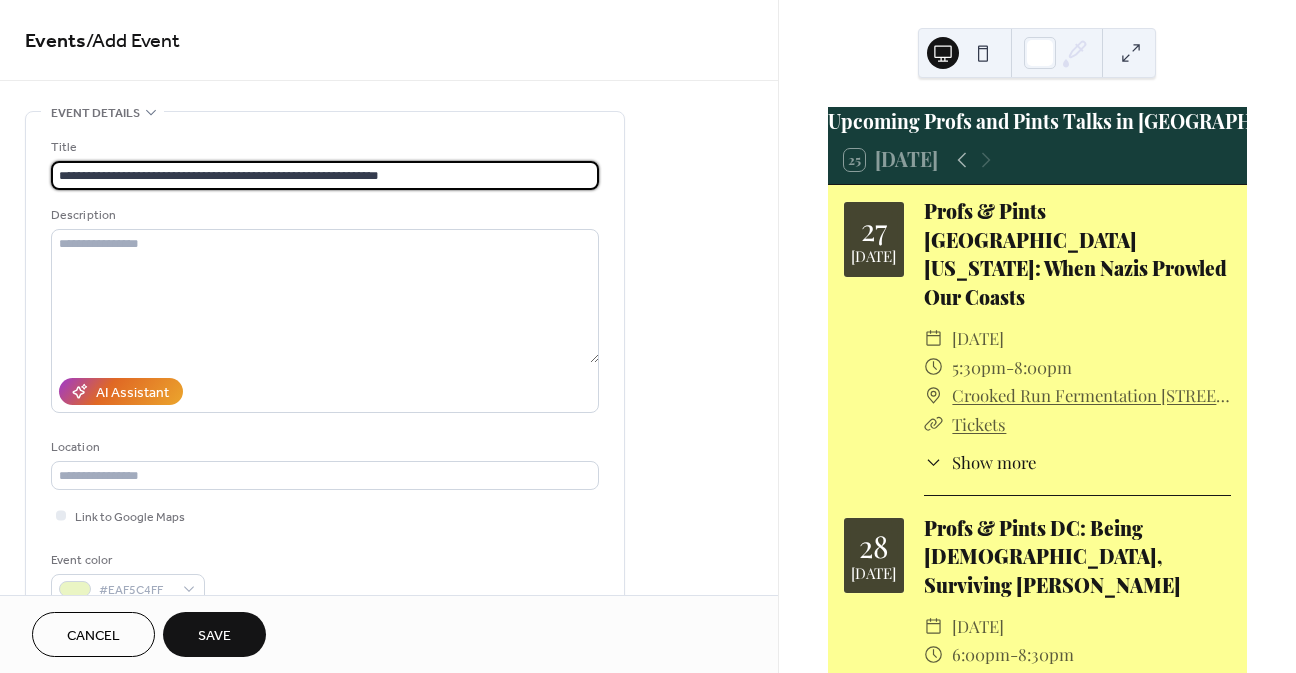 type on "**********" 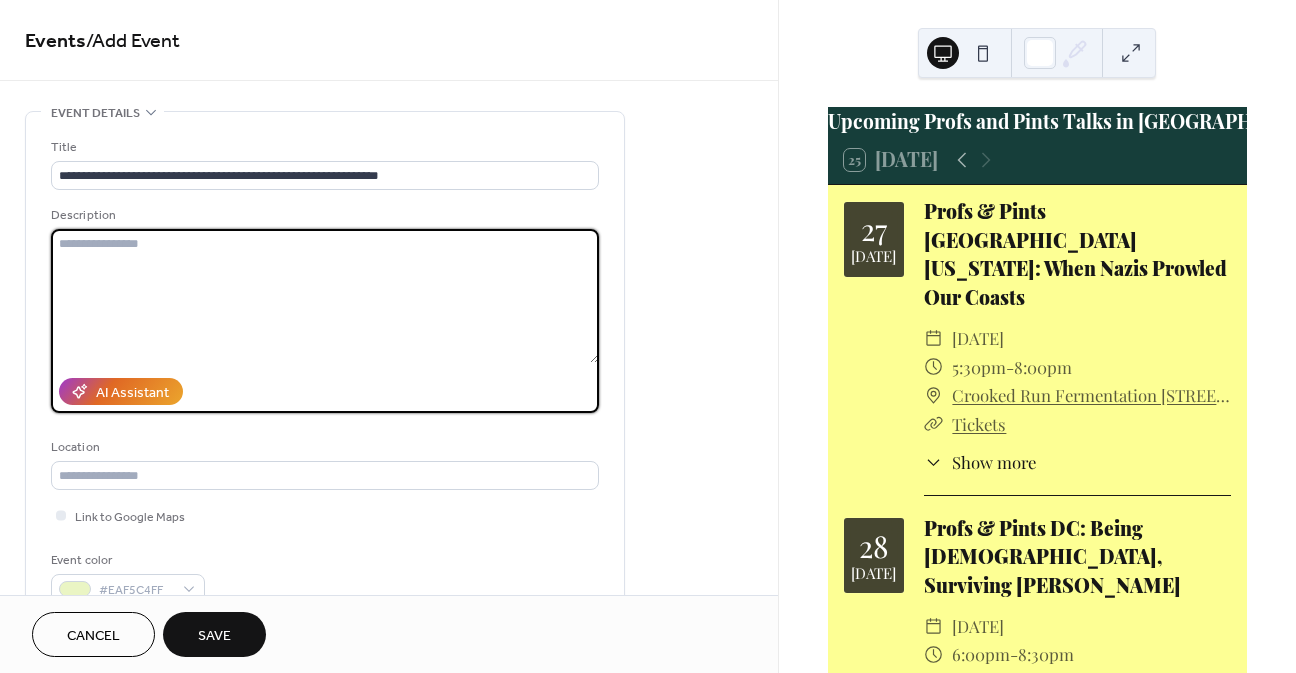 click at bounding box center [325, 296] 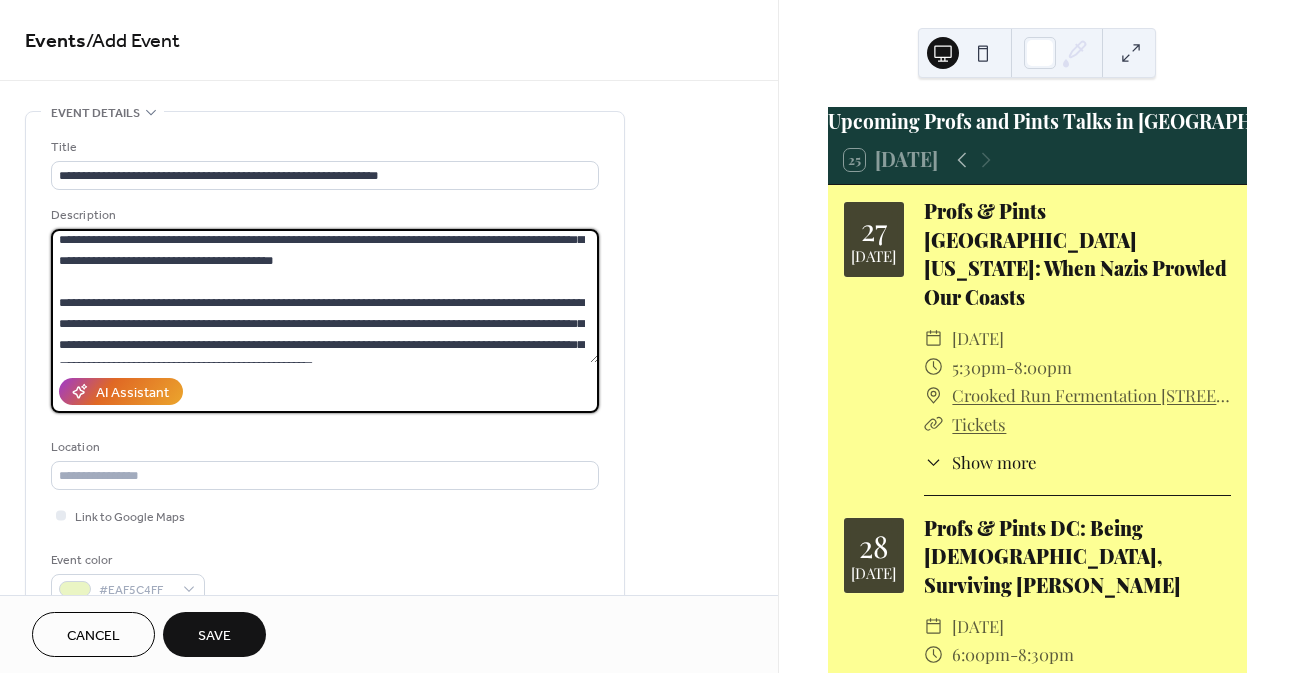 scroll, scrollTop: 0, scrollLeft: 0, axis: both 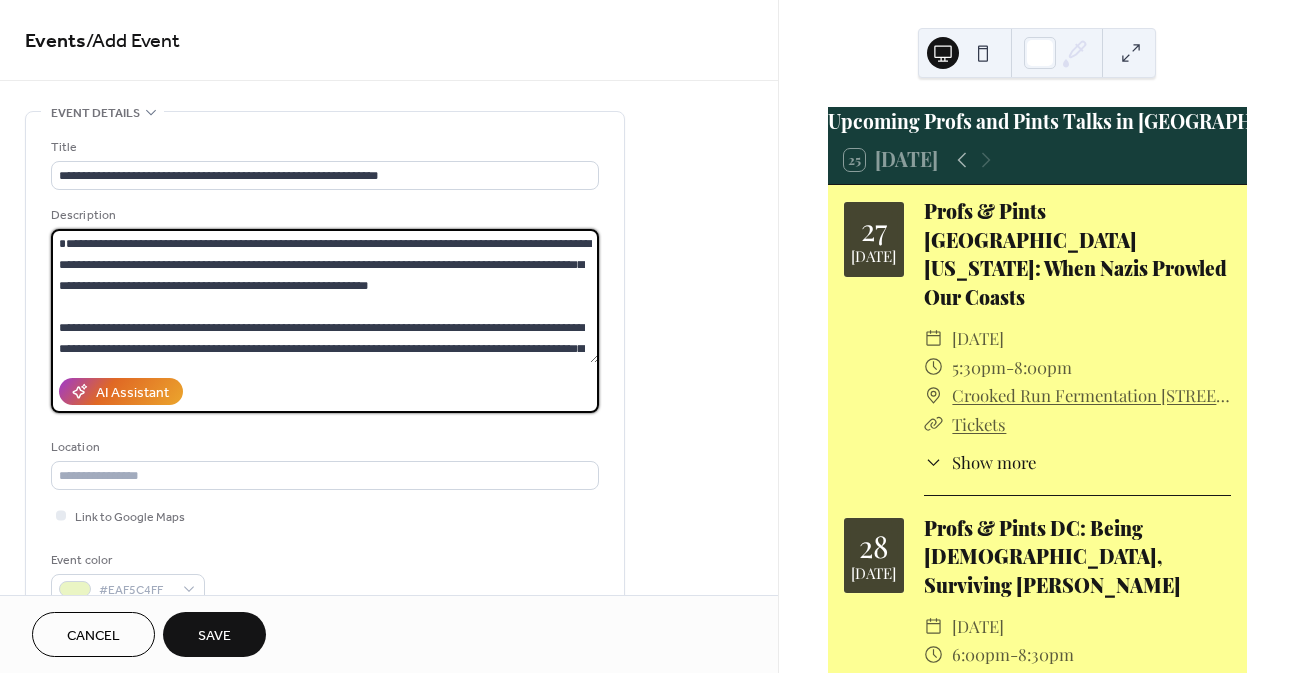 click at bounding box center (325, 296) 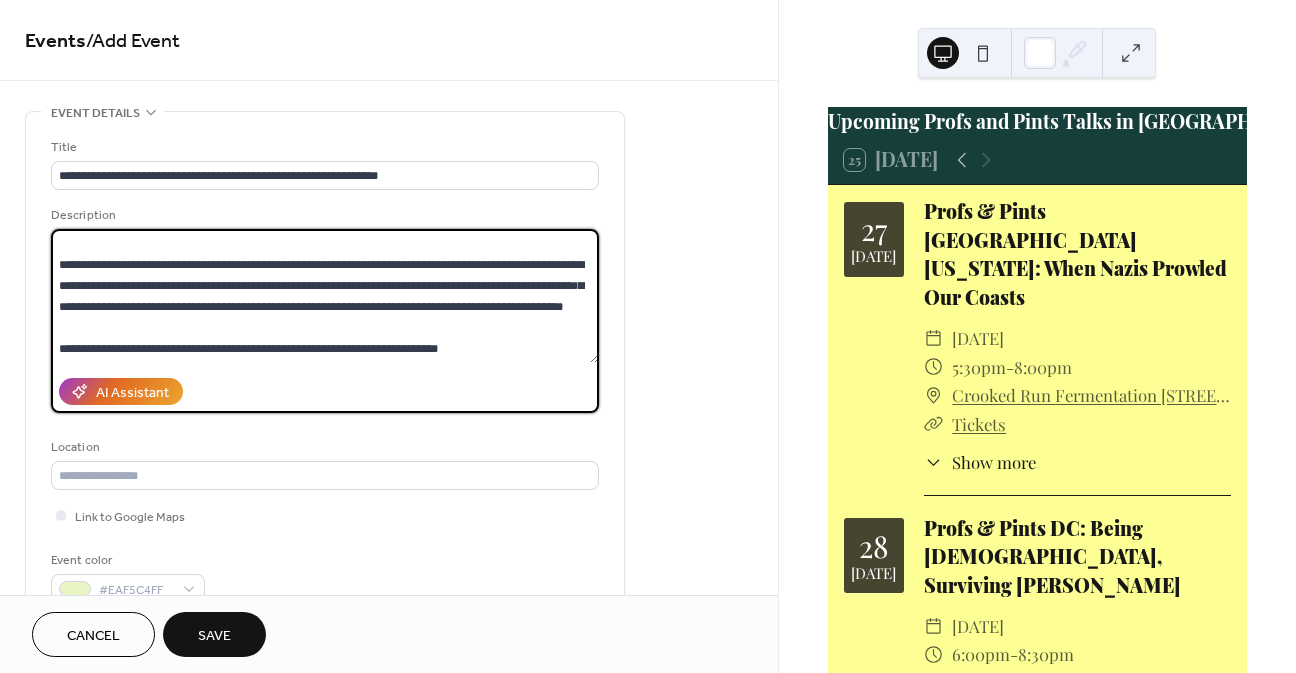 scroll, scrollTop: 504, scrollLeft: 0, axis: vertical 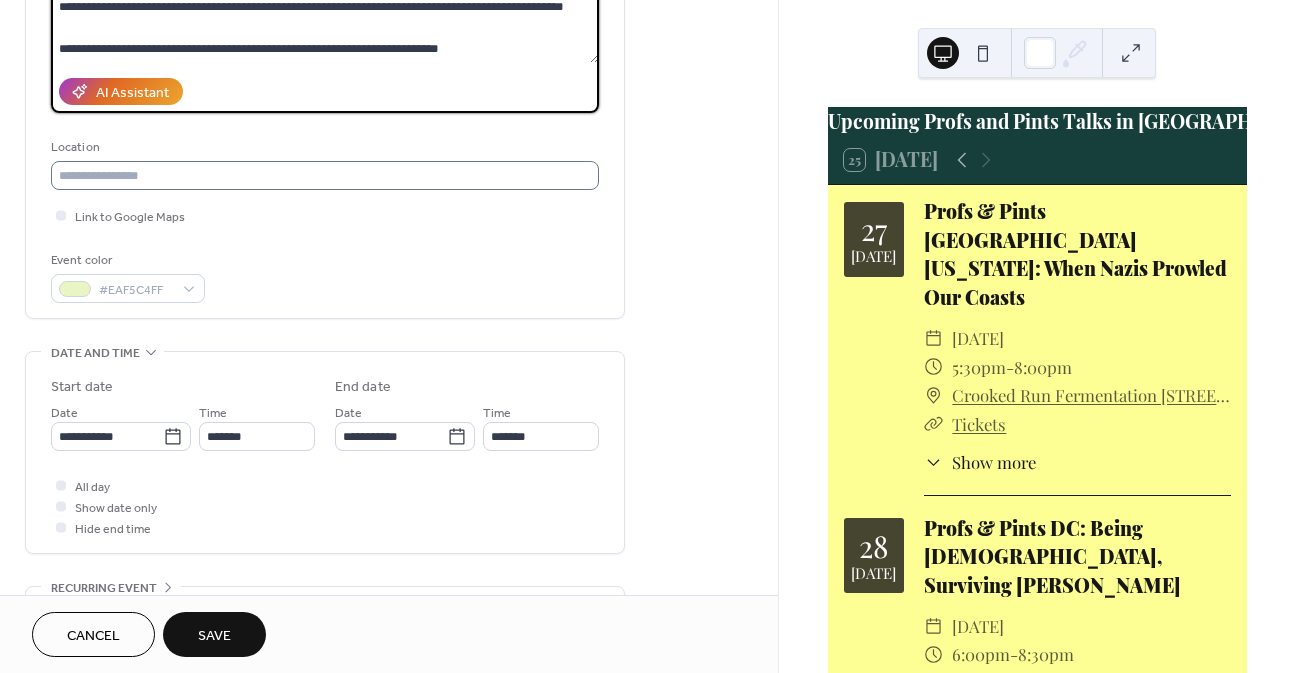 type on "**********" 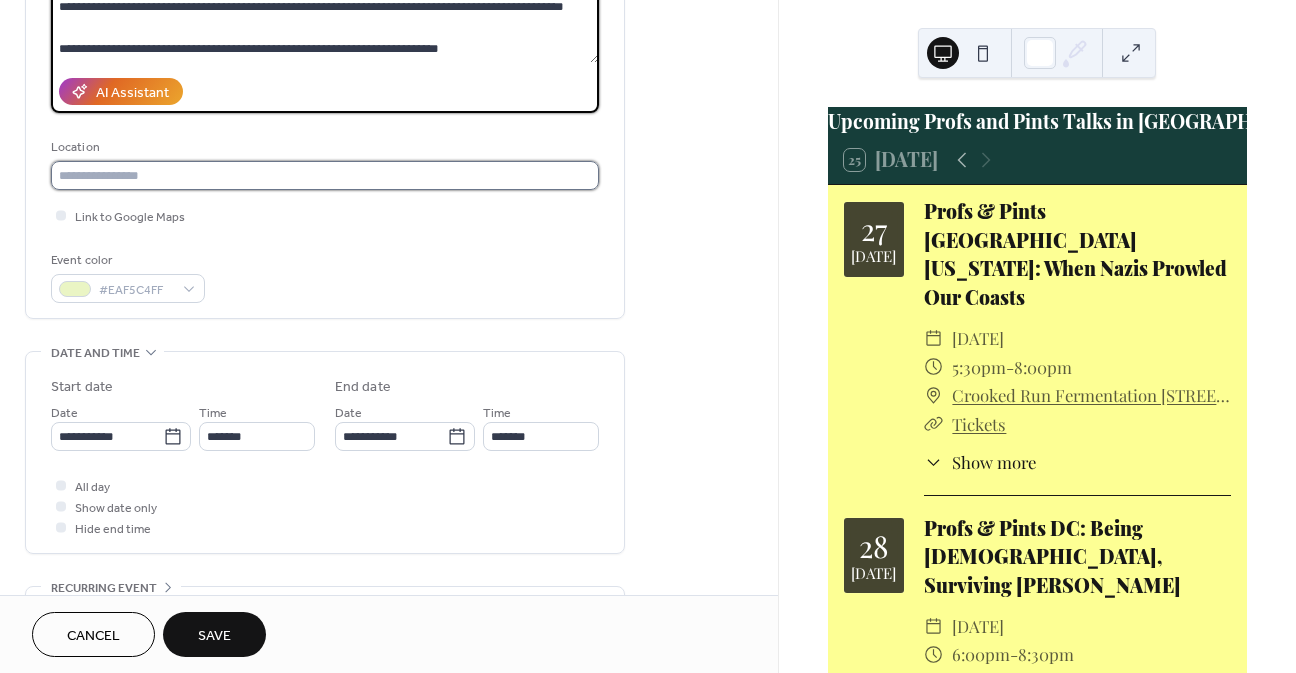 click at bounding box center (325, 175) 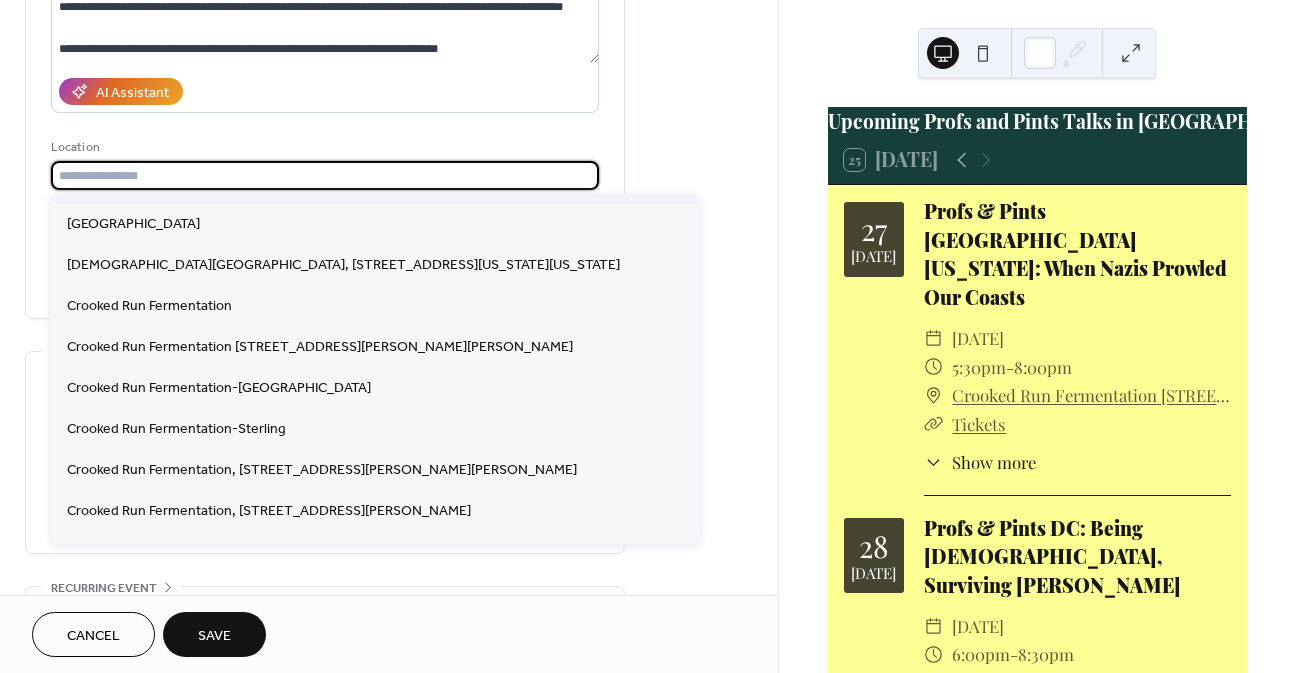 scroll, scrollTop: 700, scrollLeft: 0, axis: vertical 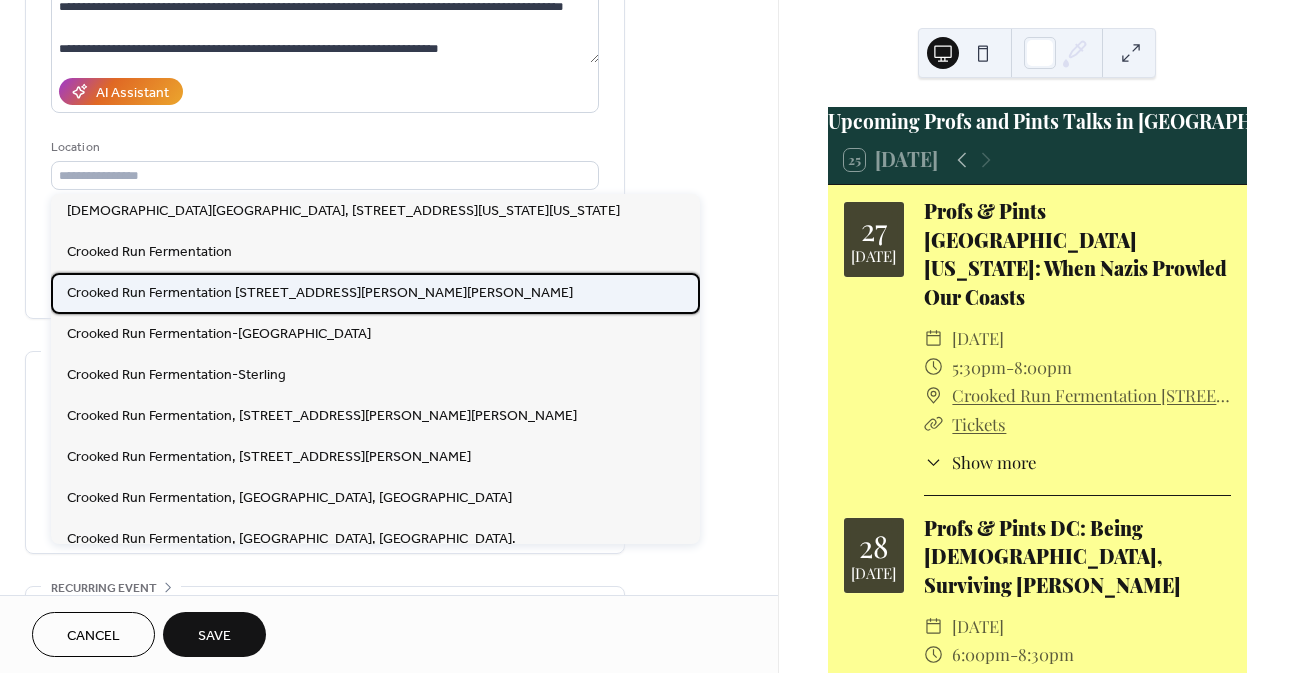 click on "Crooked Run Fermentation [STREET_ADDRESS][PERSON_NAME][PERSON_NAME]" at bounding box center [320, 293] 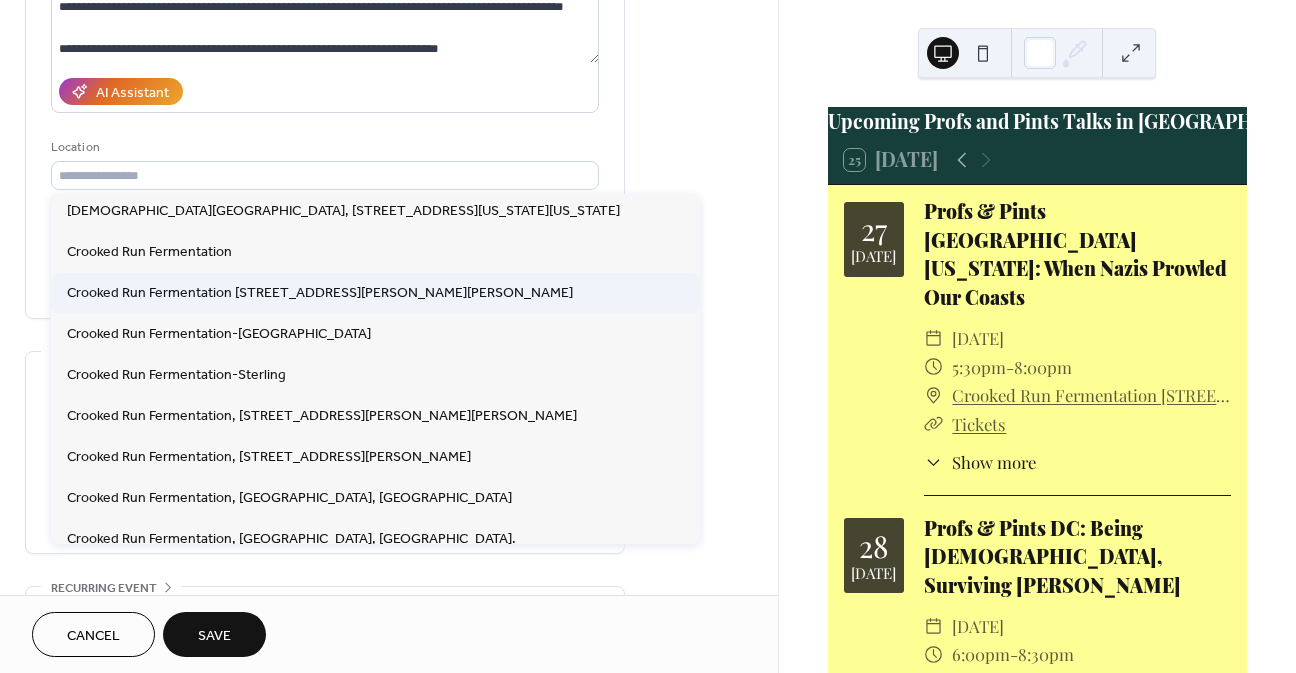 type on "**********" 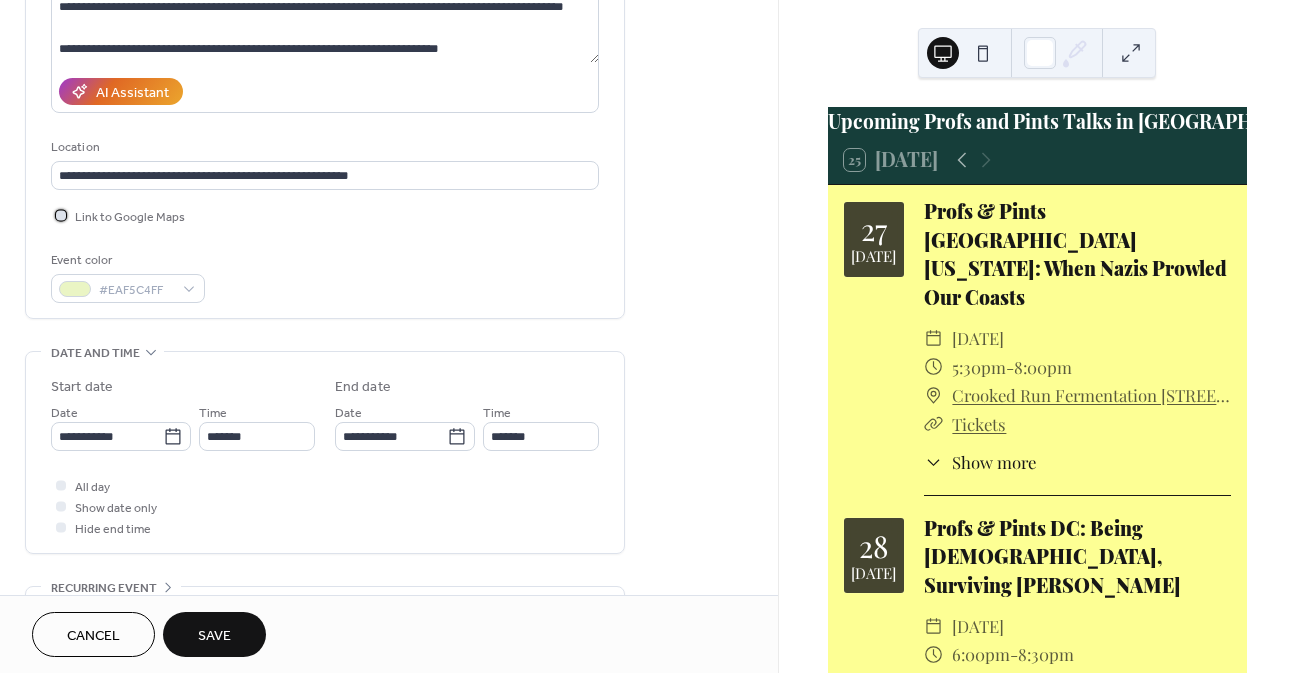 click at bounding box center (61, 215) 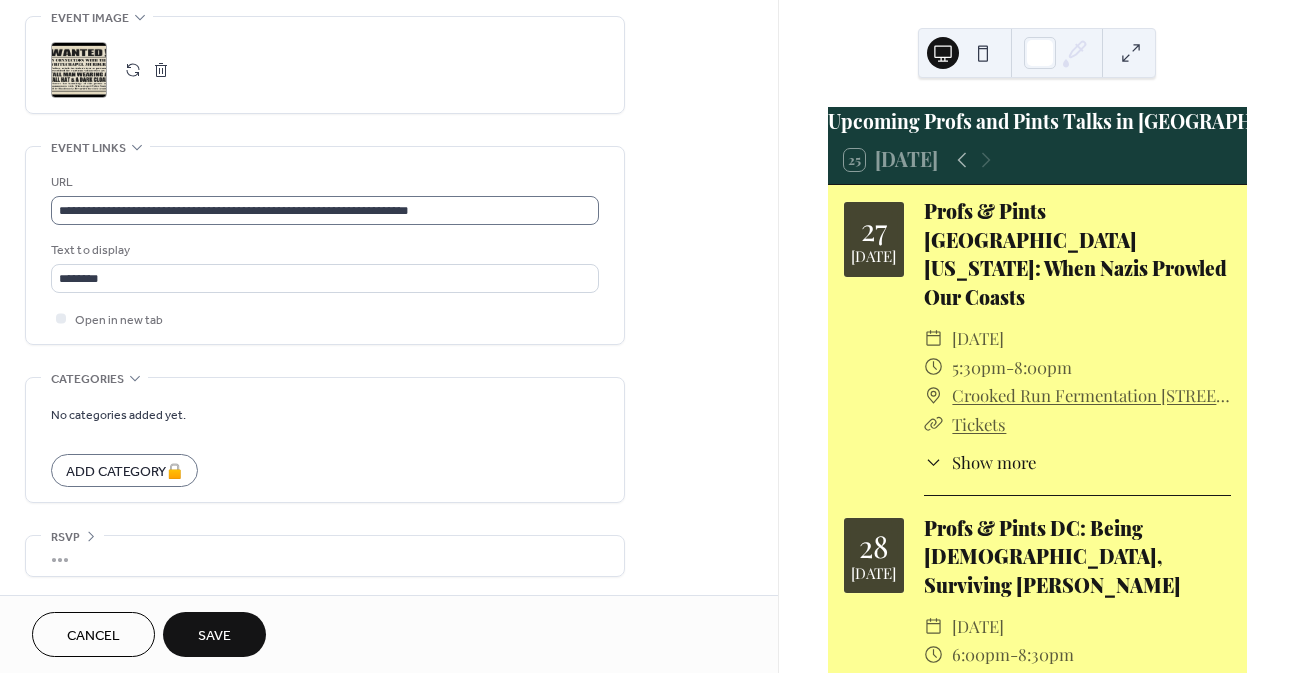 scroll, scrollTop: 946, scrollLeft: 0, axis: vertical 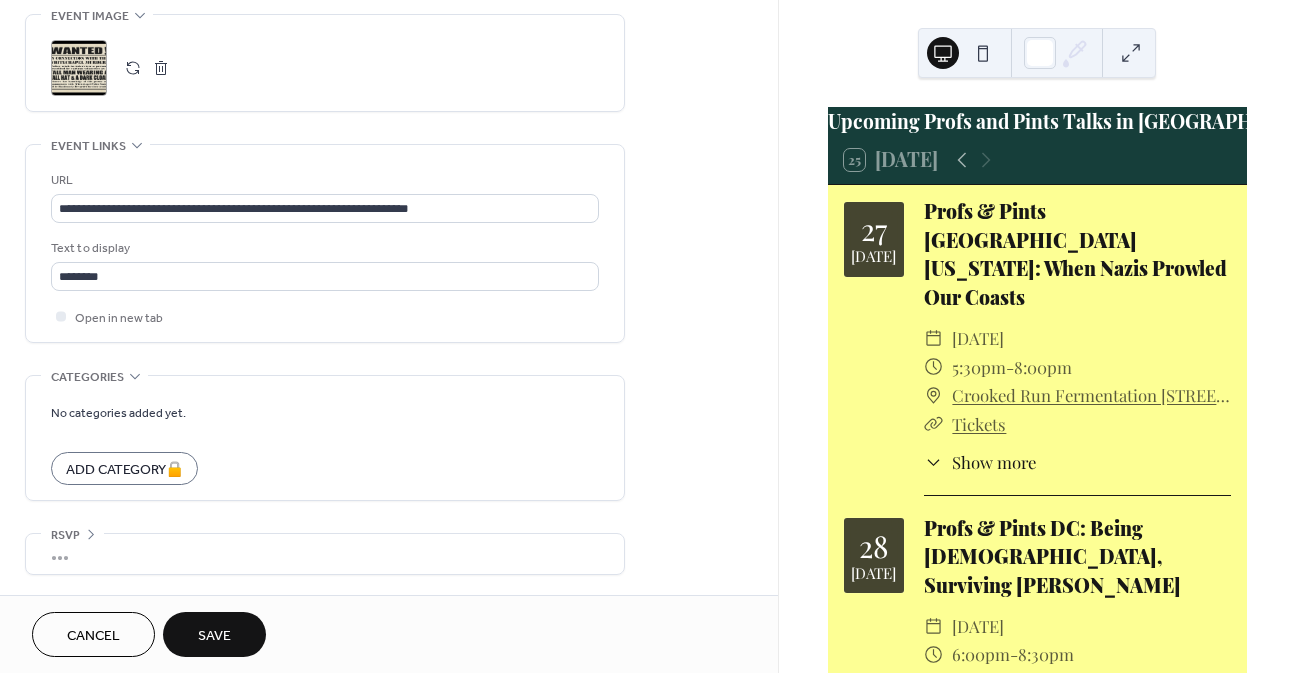 click on "Save" at bounding box center (214, 636) 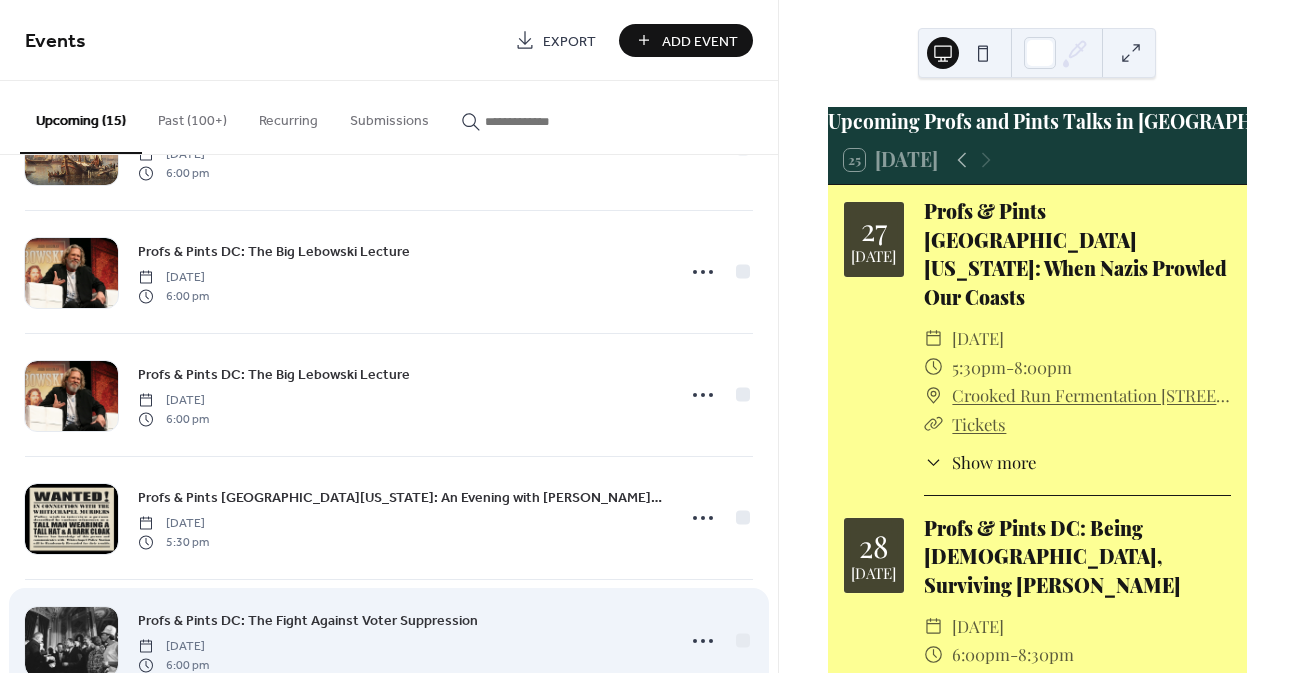 scroll, scrollTop: 1200, scrollLeft: 0, axis: vertical 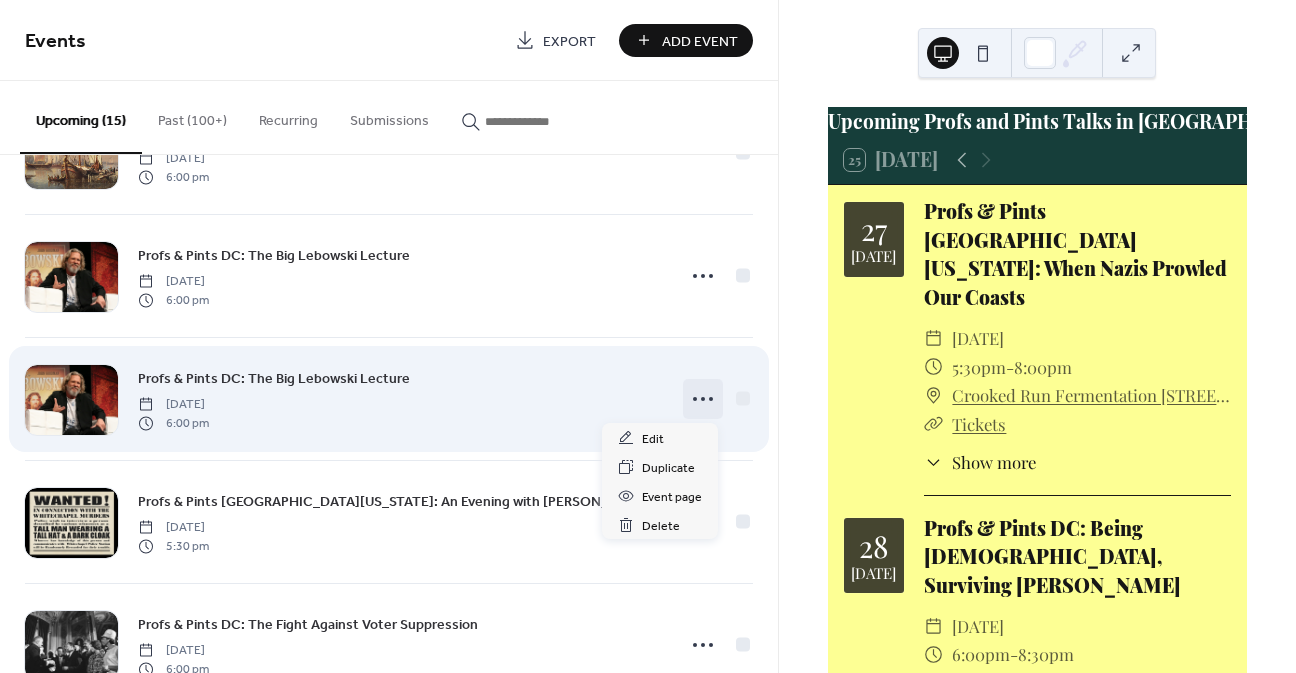 click 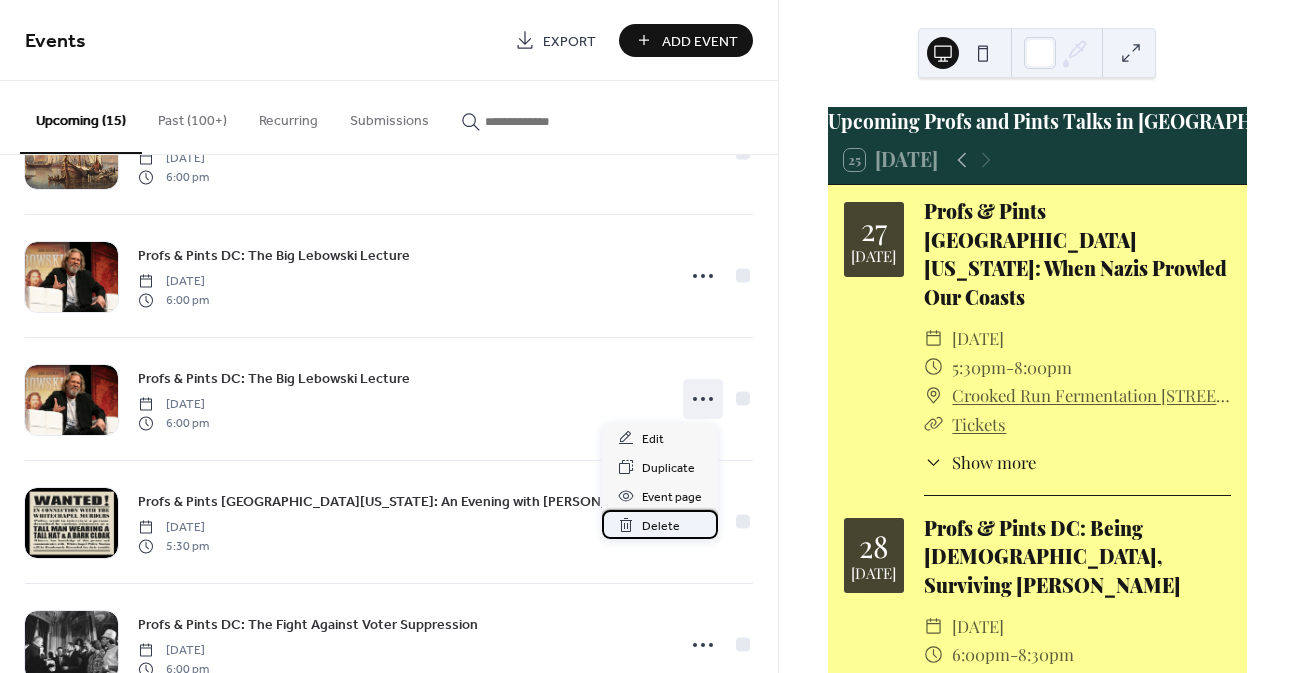 click on "Delete" at bounding box center [661, 526] 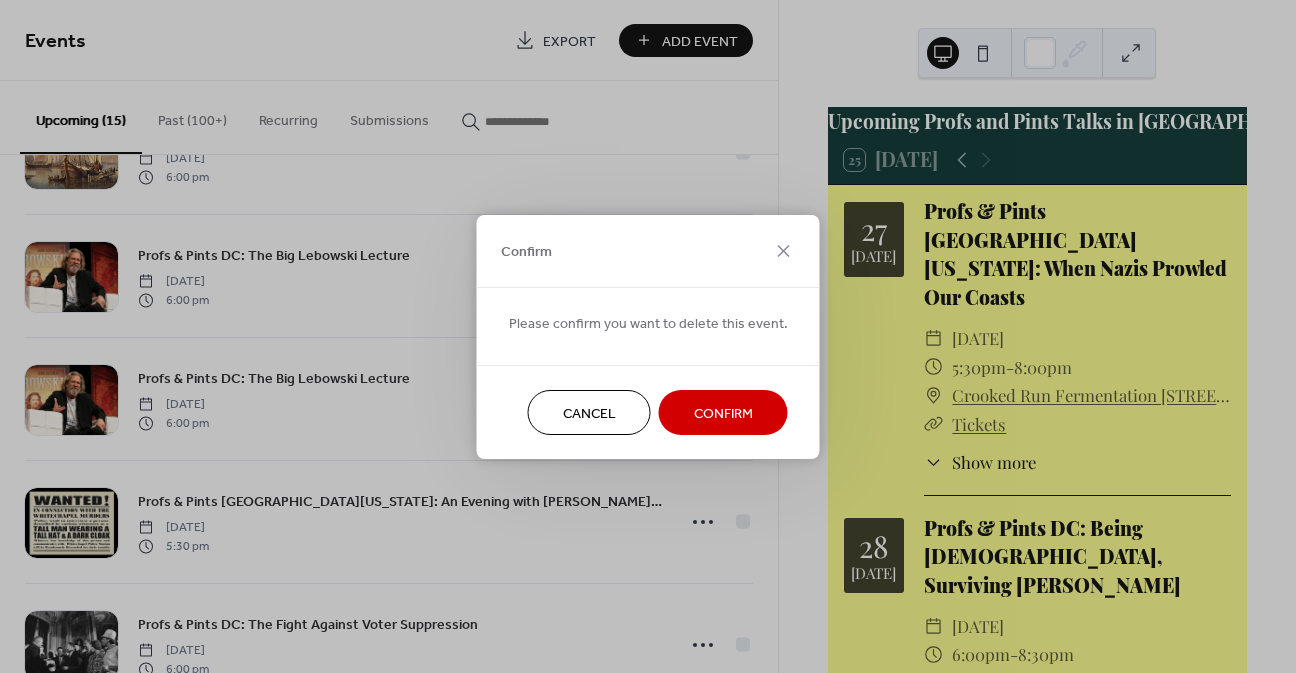 click on "Confirm" at bounding box center [723, 413] 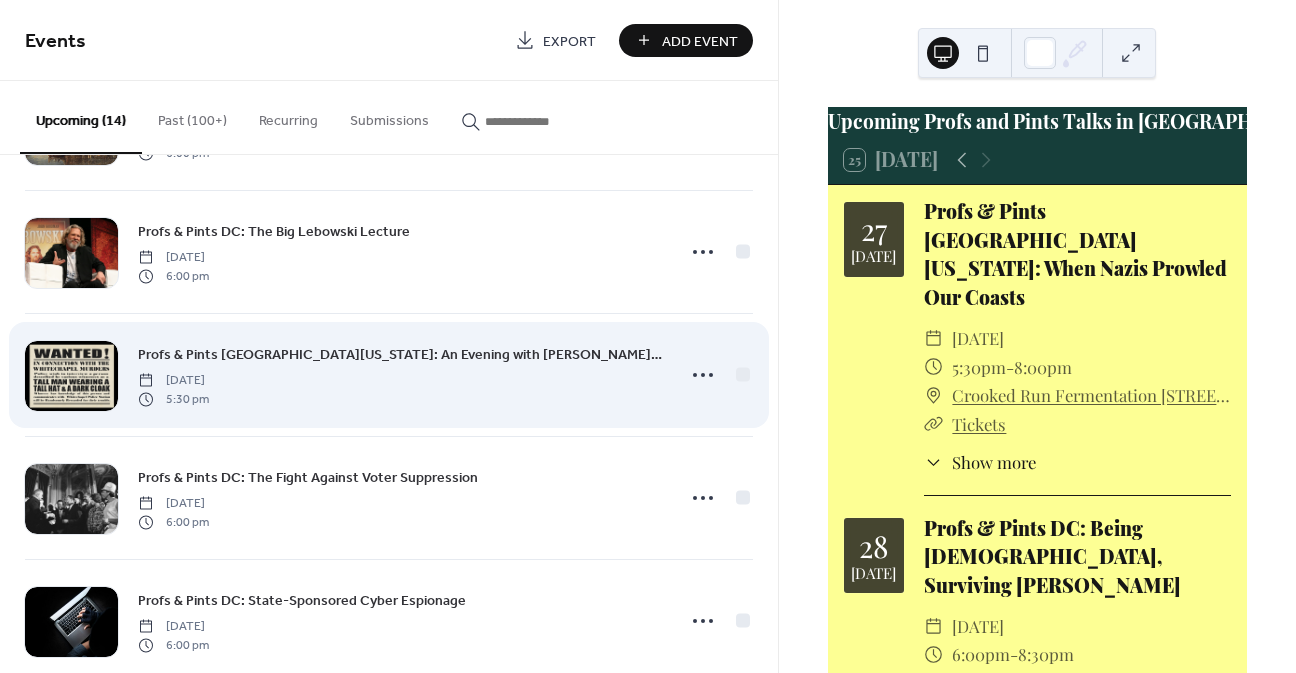 scroll, scrollTop: 1263, scrollLeft: 0, axis: vertical 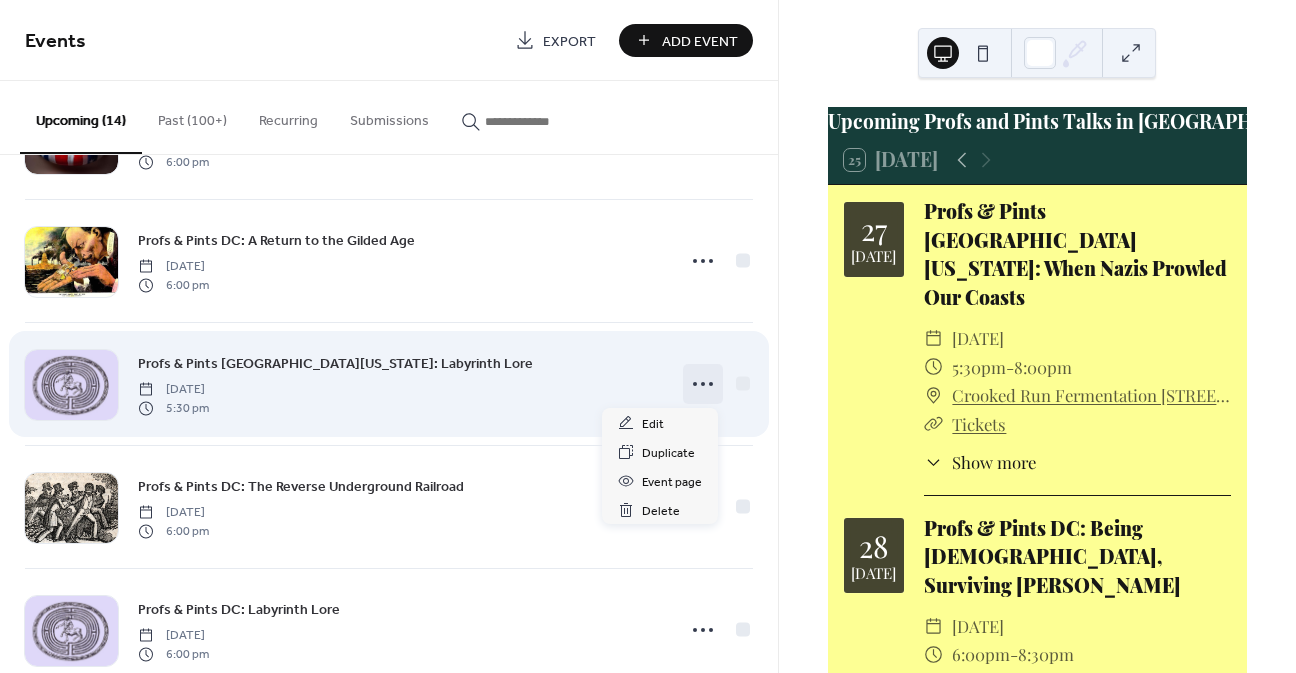 click 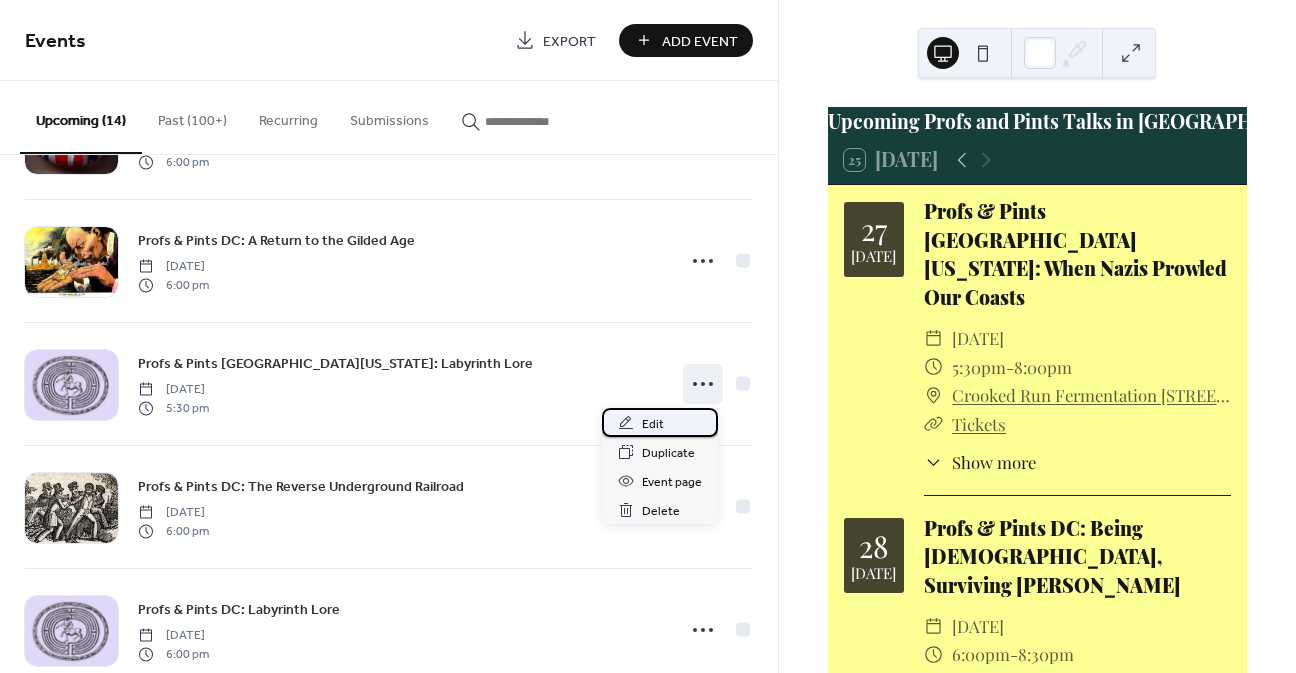 click on "Edit" at bounding box center [653, 424] 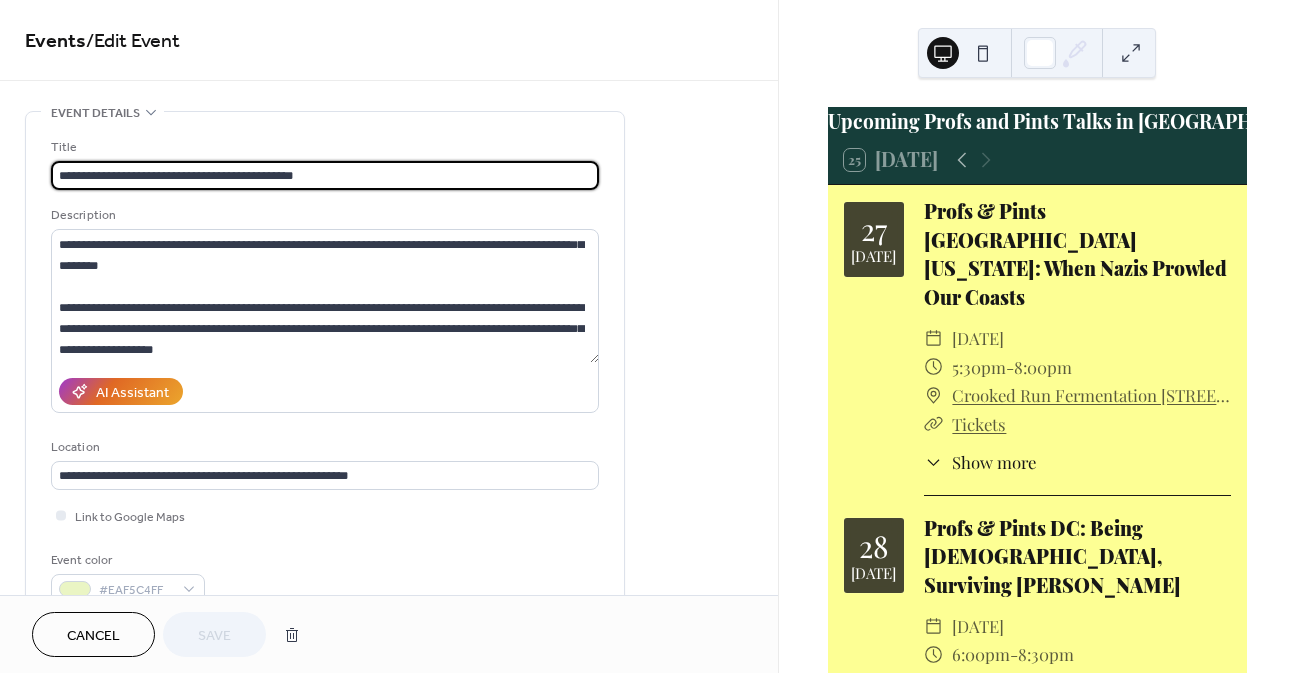 scroll, scrollTop: 300, scrollLeft: 0, axis: vertical 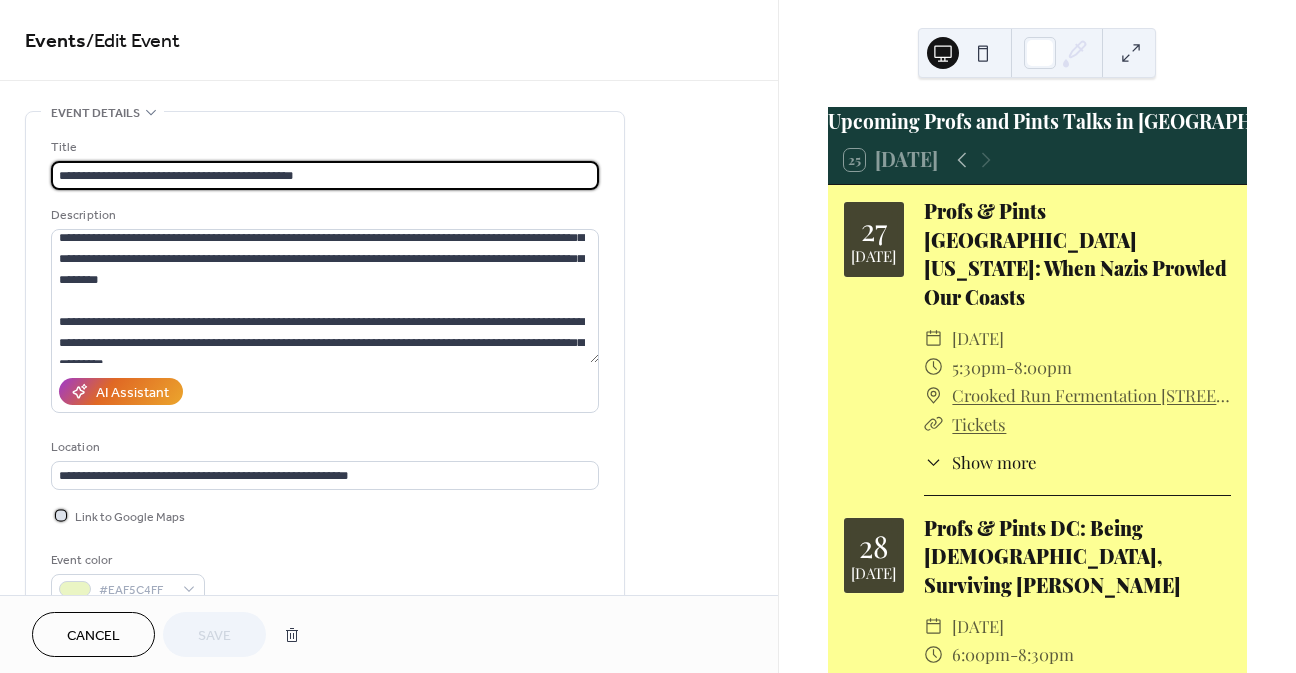 click at bounding box center [61, 515] 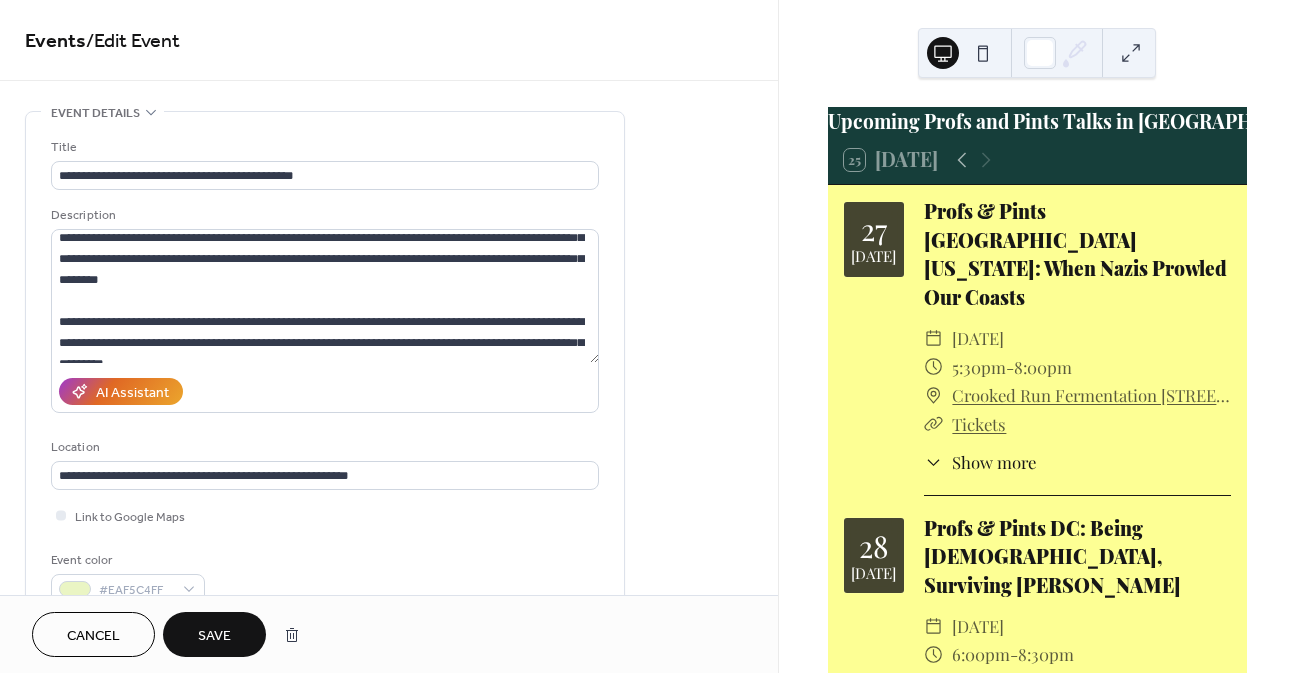 click on "Save" at bounding box center (214, 634) 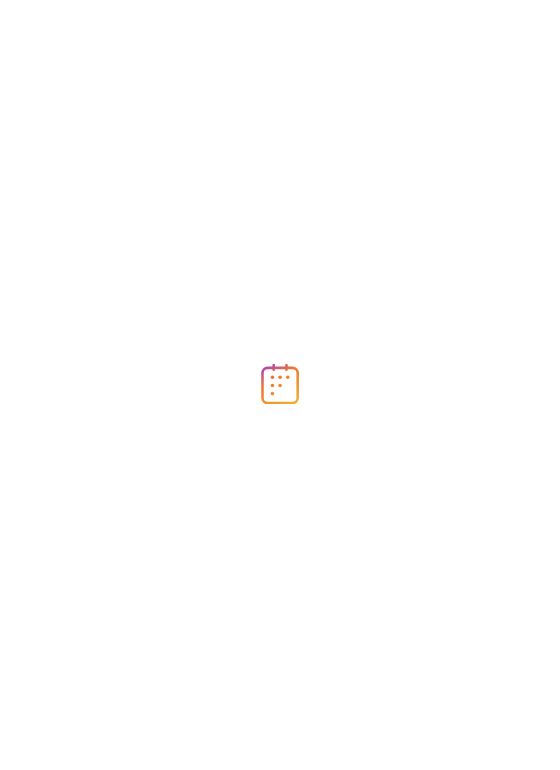 scroll, scrollTop: 0, scrollLeft: 0, axis: both 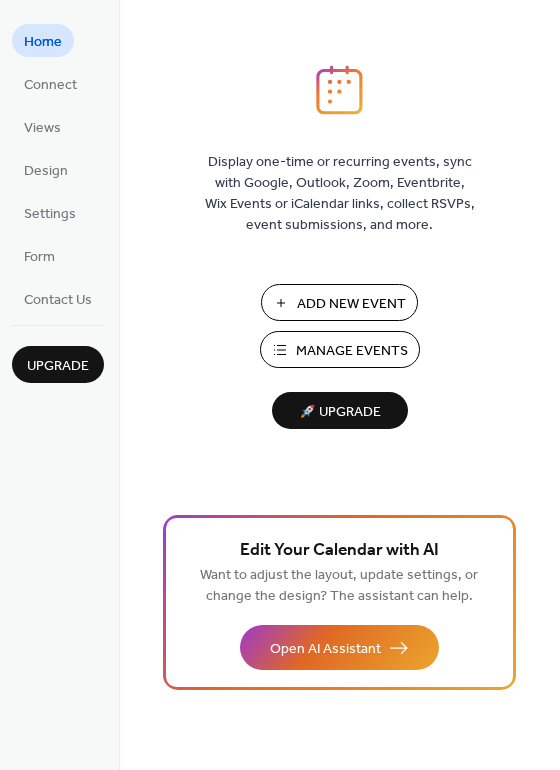click on "Manage Events" at bounding box center (352, 351) 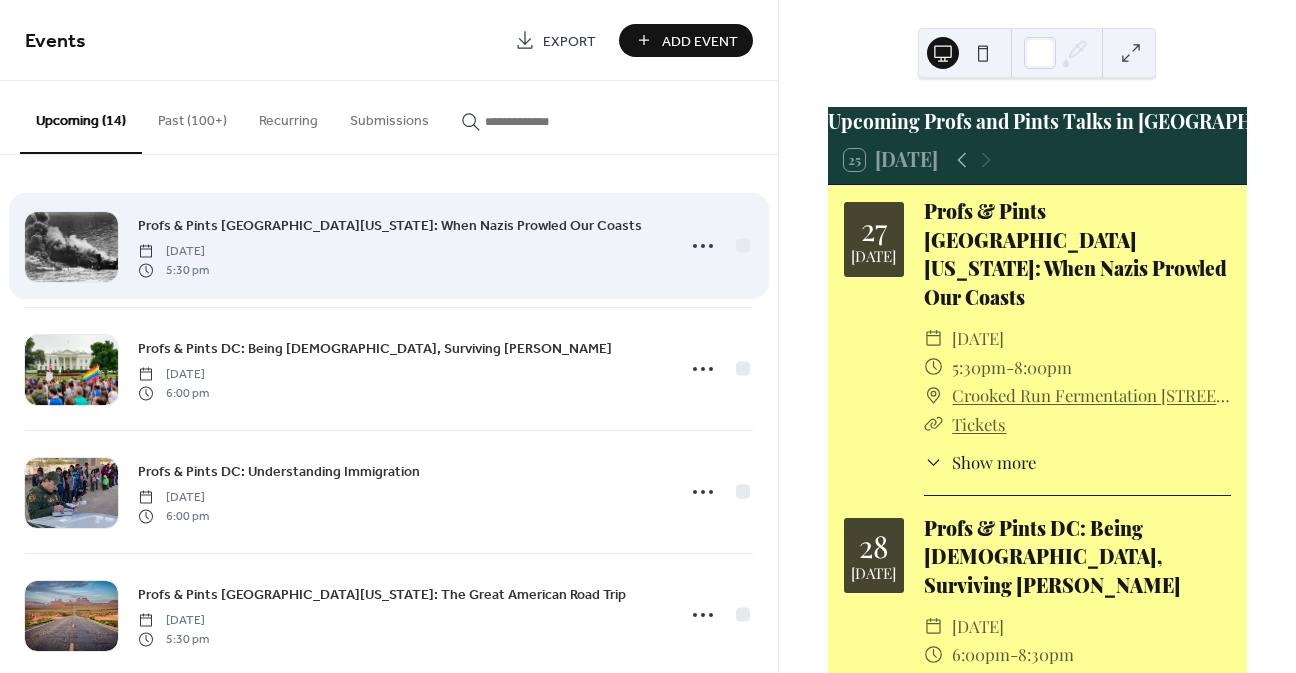 scroll, scrollTop: 0, scrollLeft: 0, axis: both 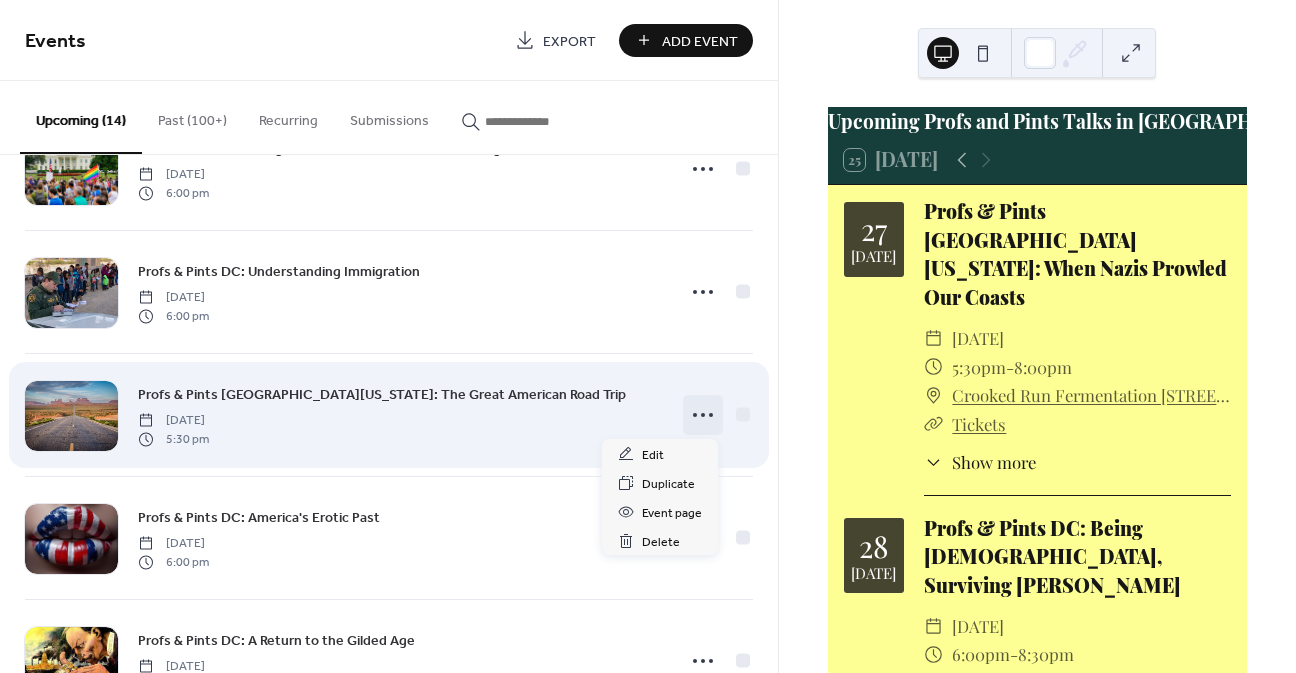 click 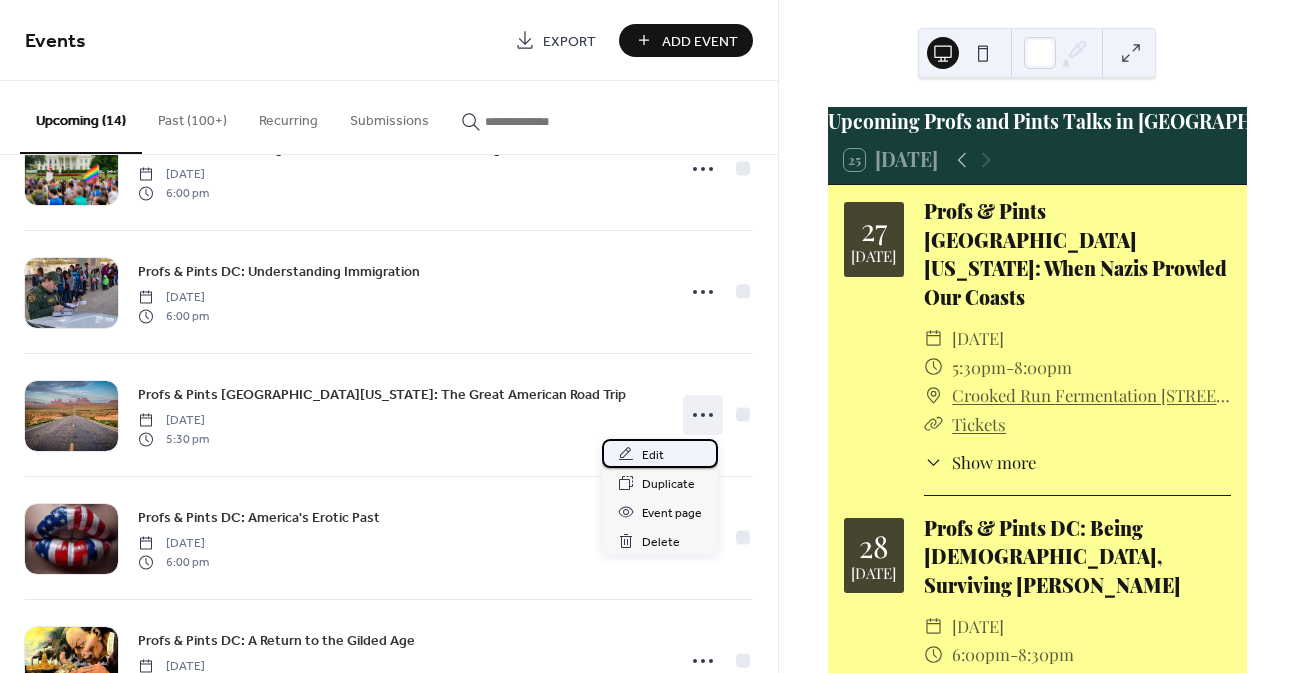 click on "Edit" at bounding box center [653, 455] 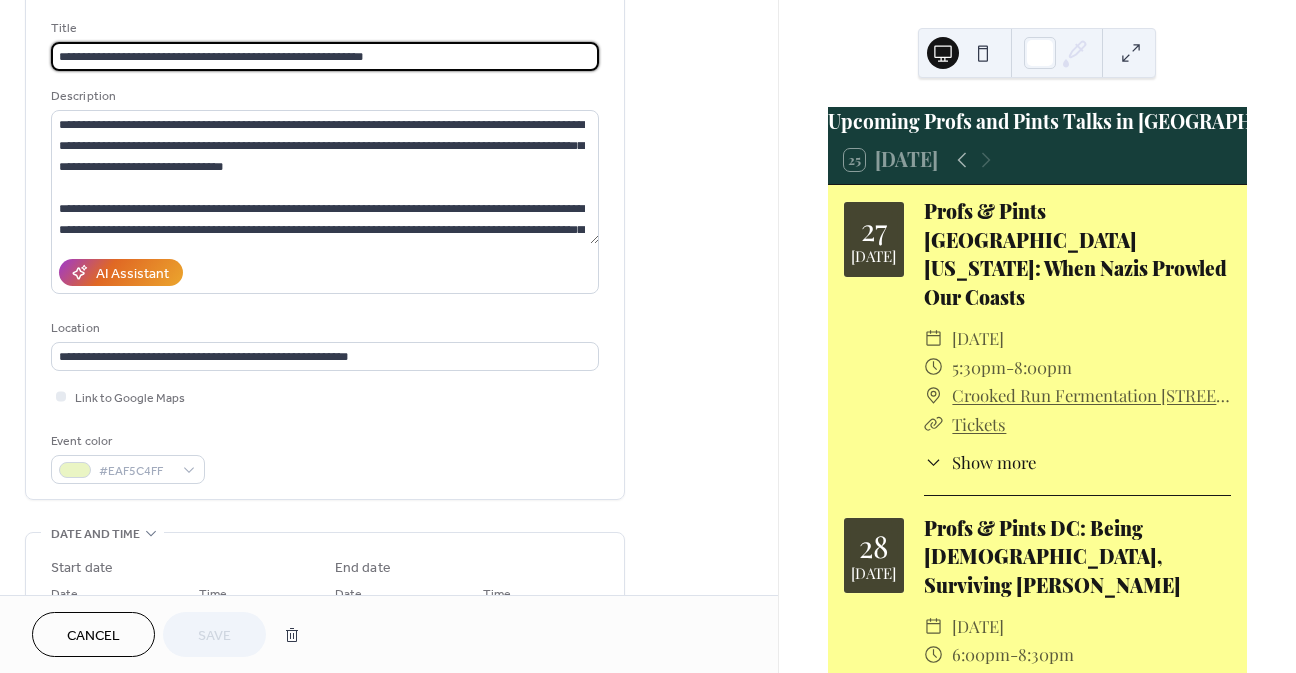 scroll, scrollTop: 200, scrollLeft: 0, axis: vertical 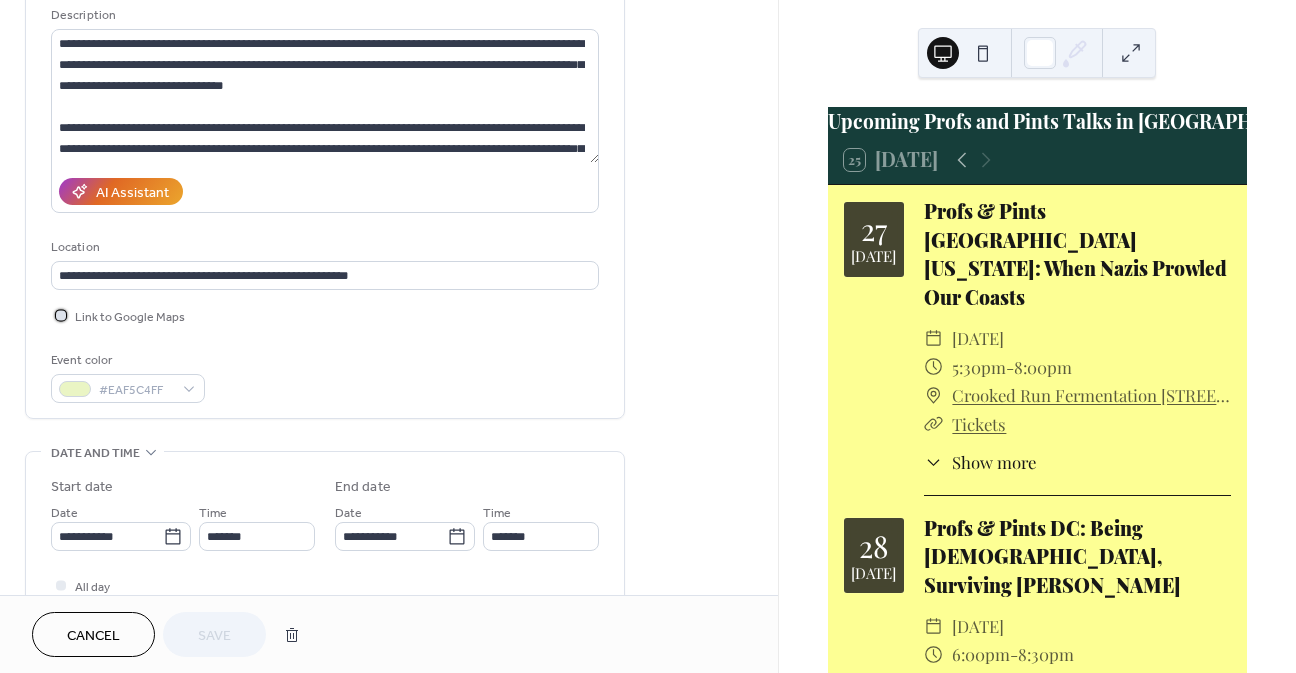 click at bounding box center [61, 315] 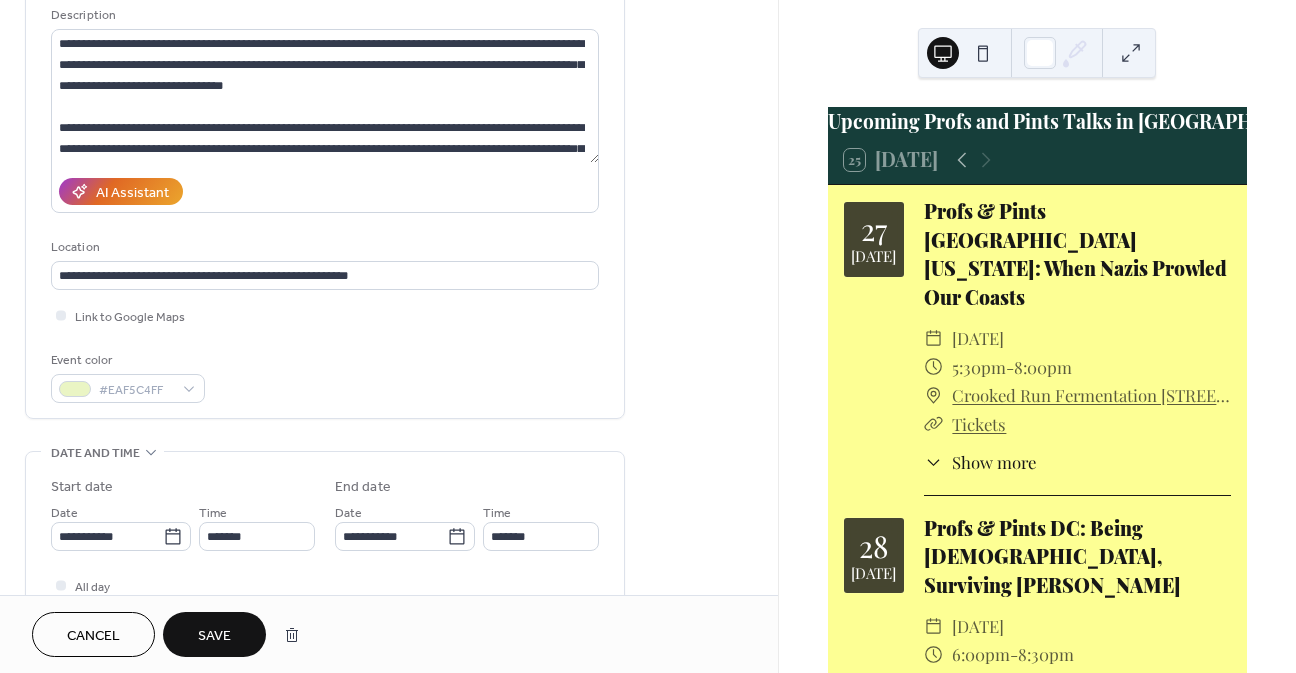 click on "Save" at bounding box center (214, 636) 